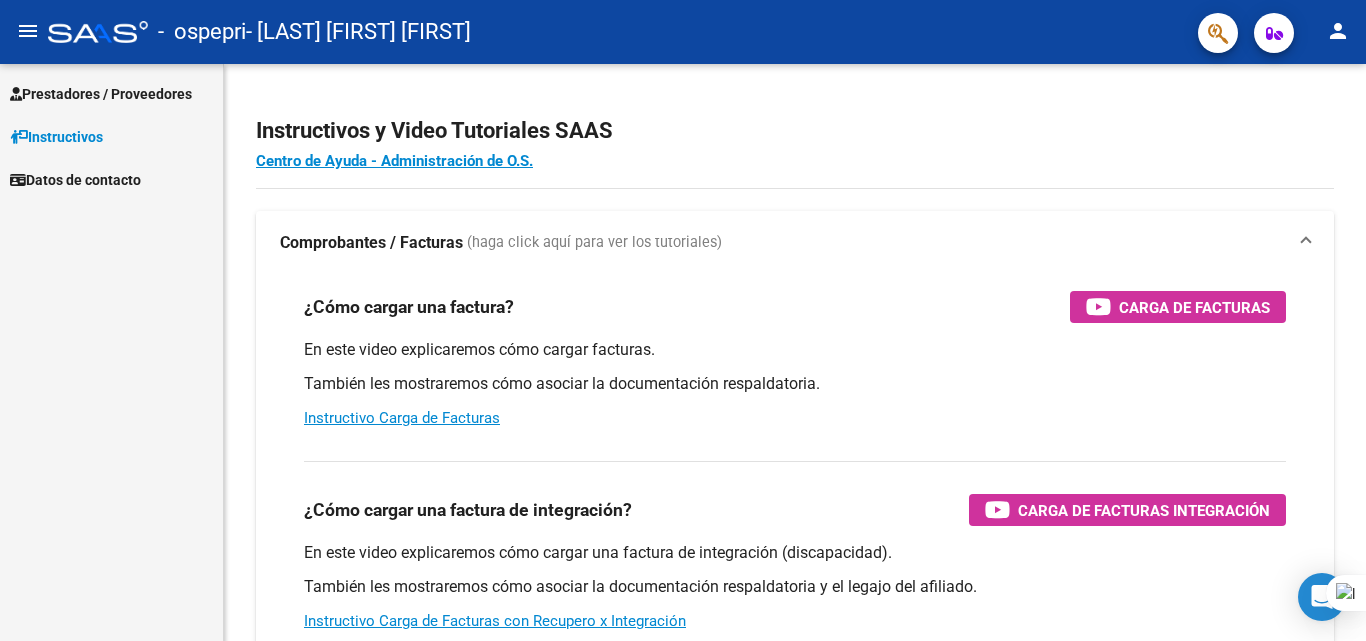 scroll, scrollTop: 0, scrollLeft: 0, axis: both 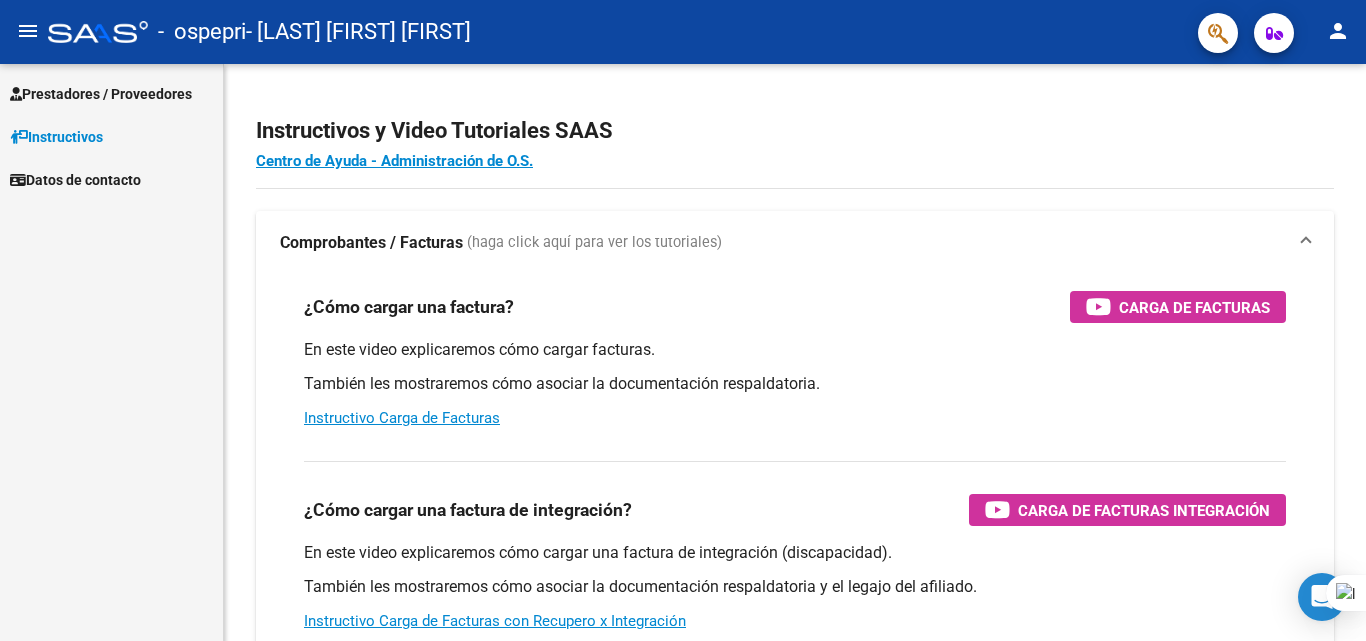 click on "Prestadores / Proveedores" at bounding box center [101, 94] 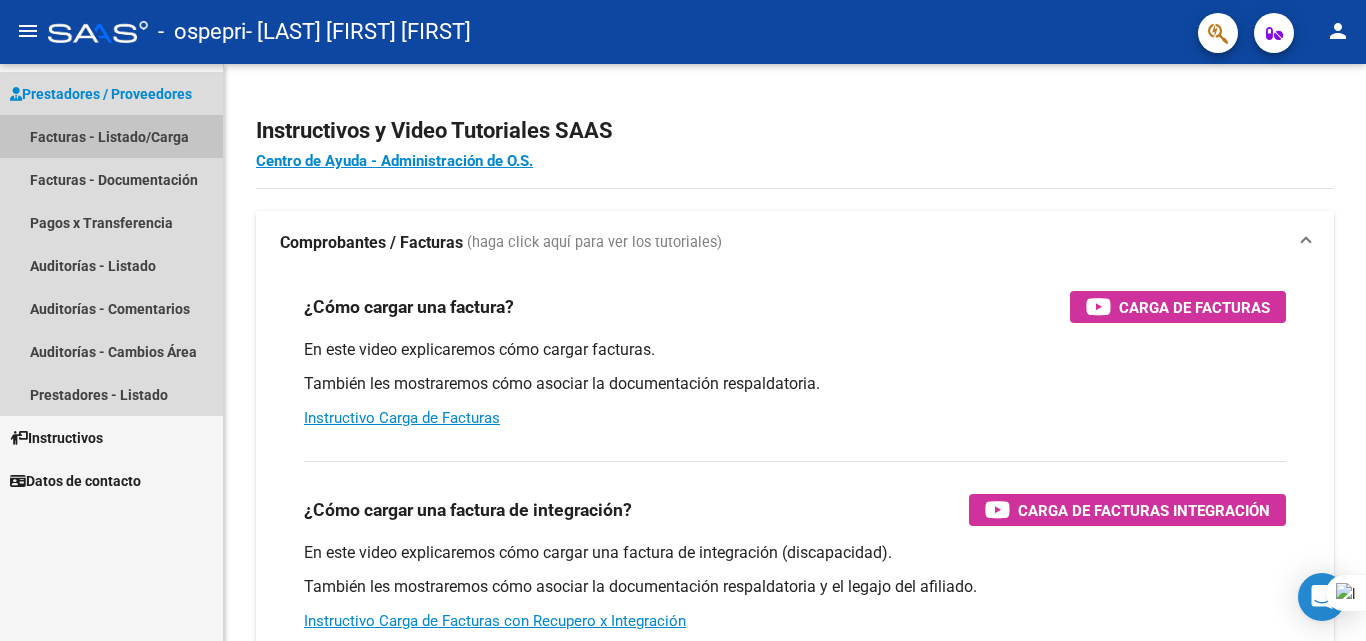 click on "Facturas - Listado/Carga" at bounding box center [111, 136] 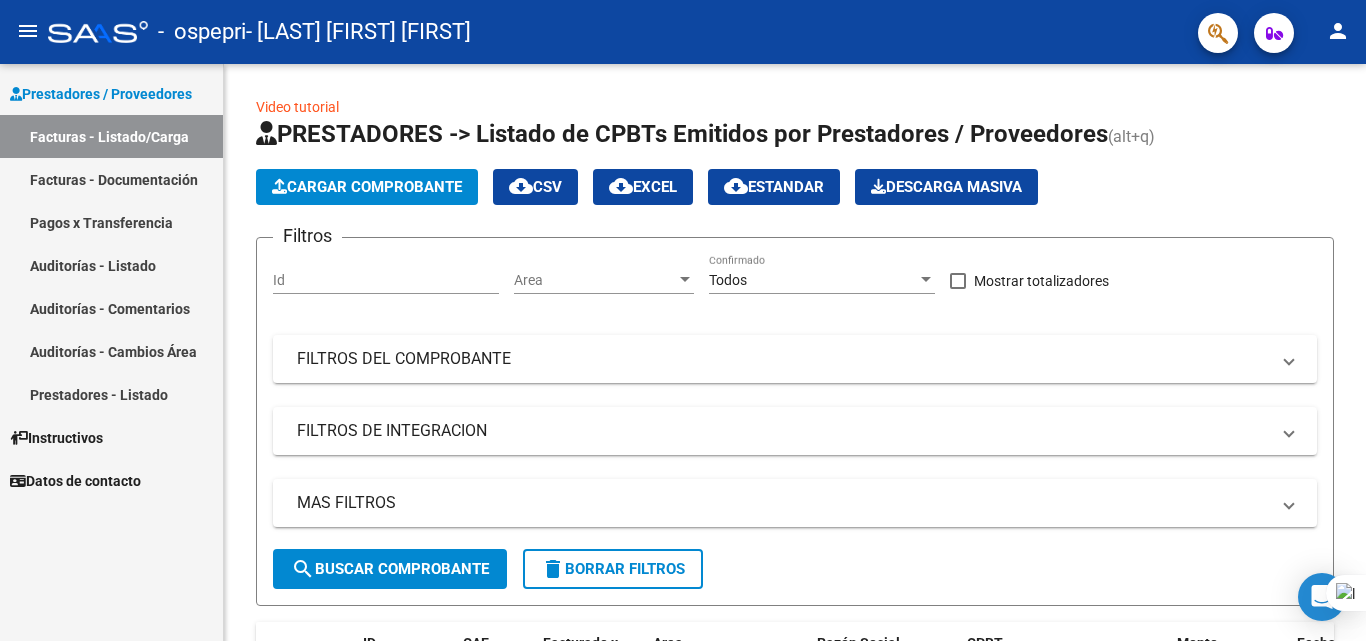 drag, startPoint x: 1360, startPoint y: 221, endPoint x: 1365, endPoint y: 400, distance: 179.06982 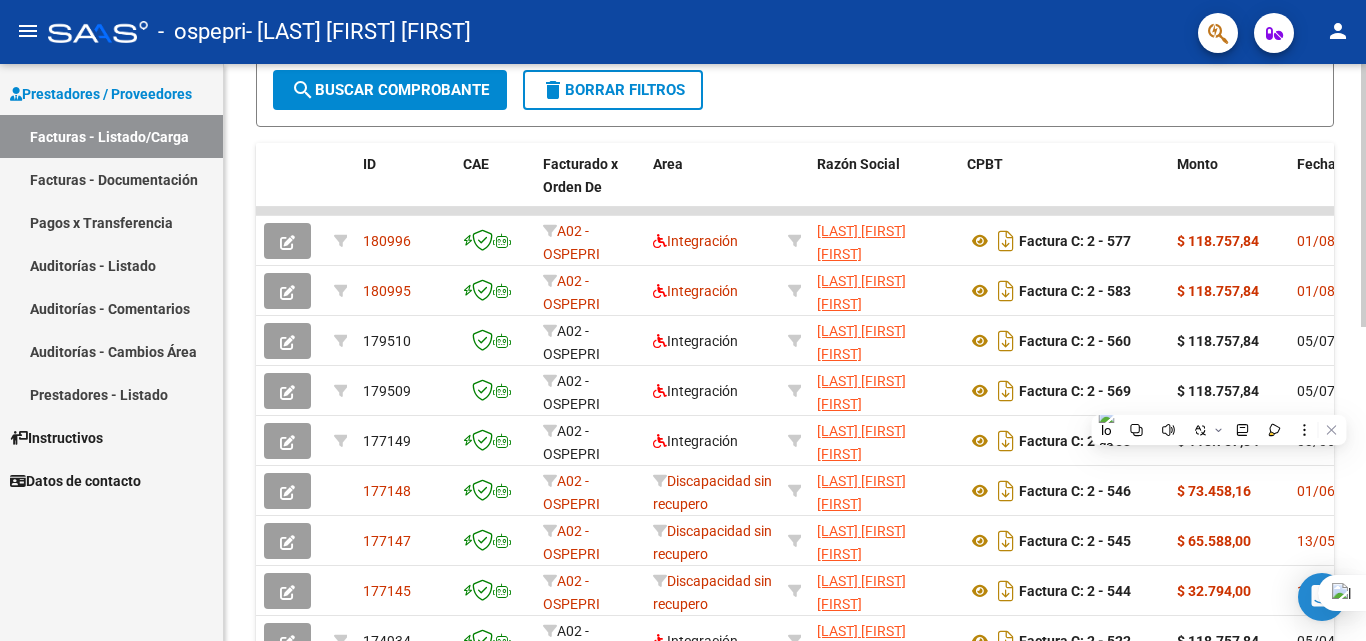 click on "menu -   ospepri   - [LAST] [FIRST] [FIRST] person    Prestadores / Proveedores Facturas - Listado/Carga Facturas - Documentación Pagos x Transferencia Auditorías - Listado Auditorías - Comentarios Auditorías - Cambios Área Prestadores - Listado    Instructivos    Datos de contacto  Video tutorial   PRESTADORES -> Listado de CPBTs Emitidos por Prestadores / Proveedores (alt+q)   Cargar Comprobante
cloud_download  CSV  cloud_download  EXCEL  cloud_download  Estandar   Descarga Masiva
Filtros Id Area Area Todos Confirmado   Mostrar totalizadores   FILTROS DEL COMPROBANTE  Comprobante Tipo Comprobante Tipo Start date – End date Fec. Comprobante Desde / Hasta Días Emisión Desde(cant. días) Días Emisión Hasta(cant. días) CUIT / Razón Social Pto. Venta Nro. Comprobante Código SSS CAE Válido CAE Válido Todos Cargado Módulo Hosp. Todos Tiene facturacion Apócrifa Hospital Refes  FILTROS DE INTEGRACION  Período De Prestación Todos Rendido x SSS (dr_envio) Tipo de Registro Todos" at bounding box center [683, 320] 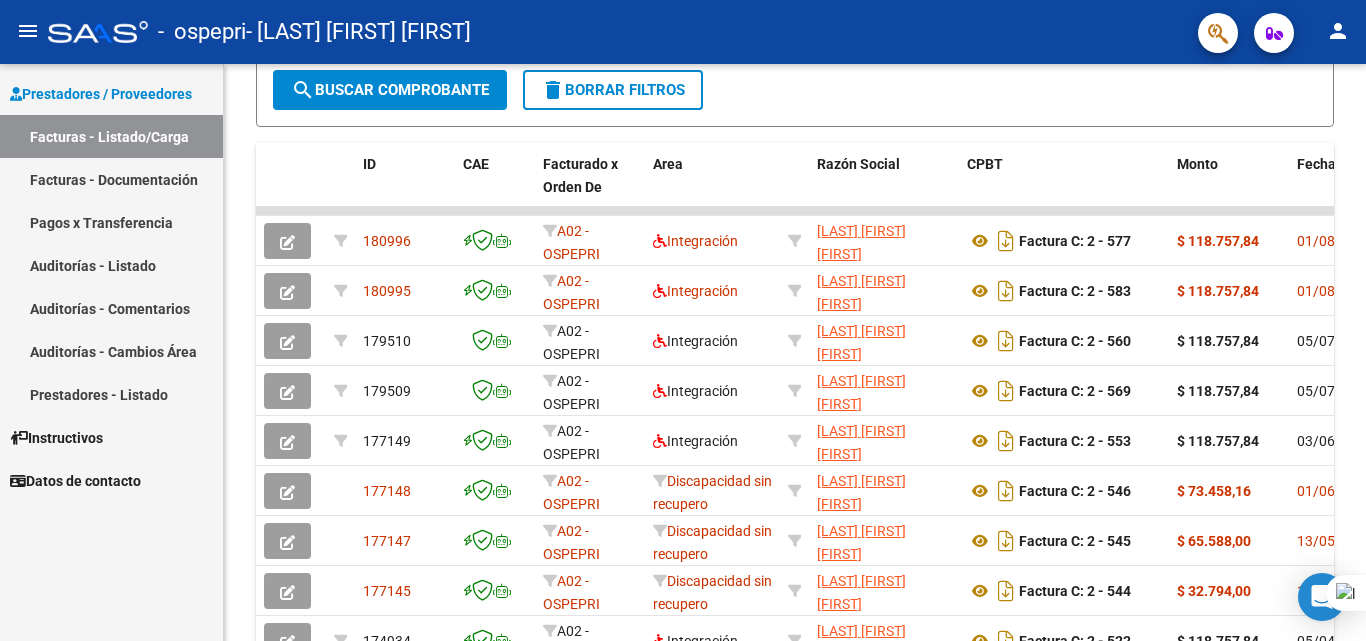 scroll, scrollTop: 481, scrollLeft: 0, axis: vertical 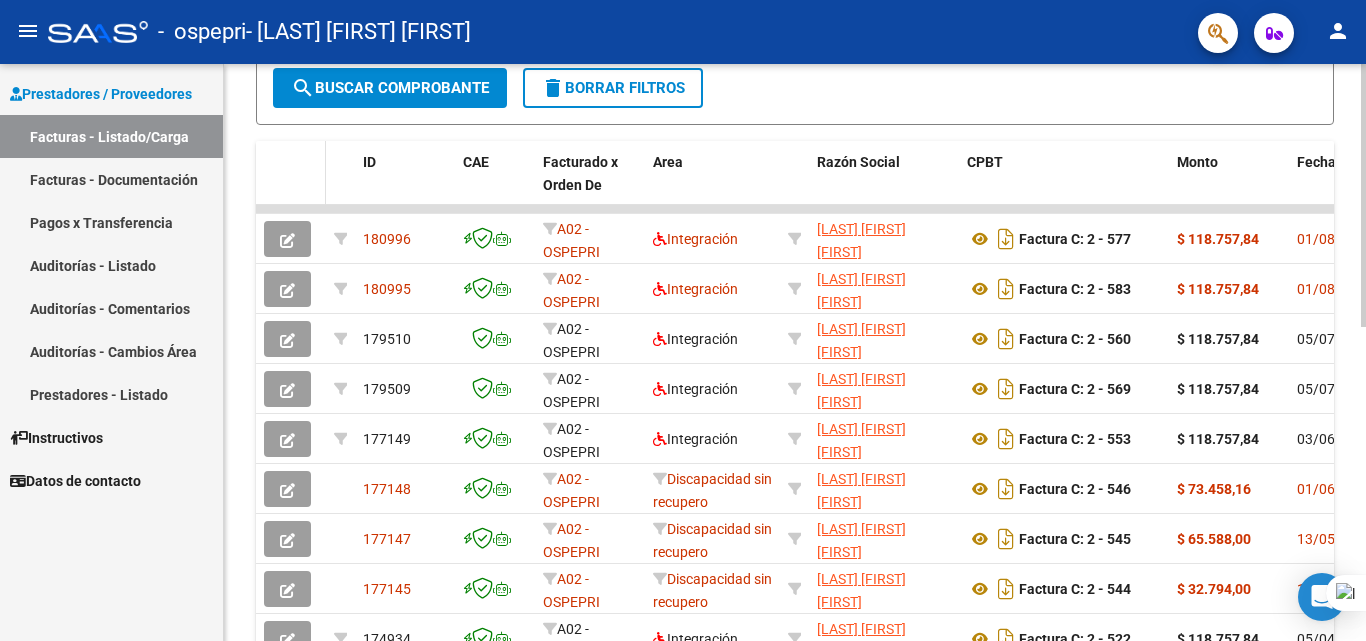 click 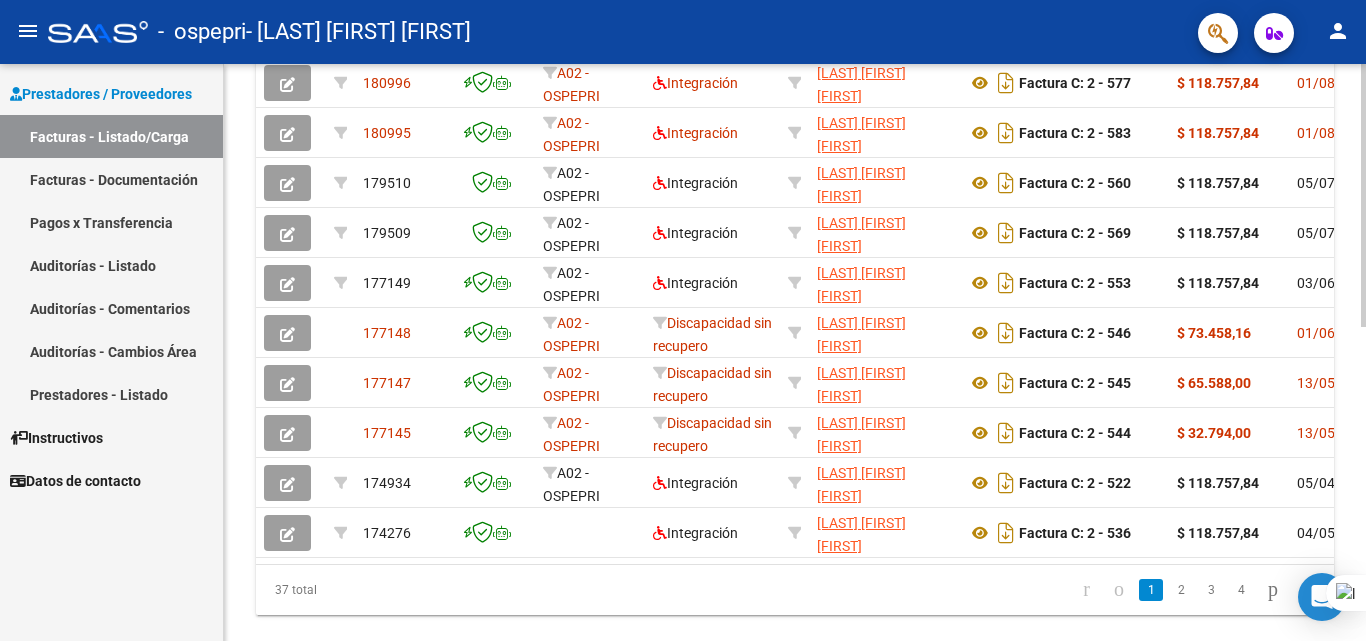 scroll, scrollTop: 691, scrollLeft: 0, axis: vertical 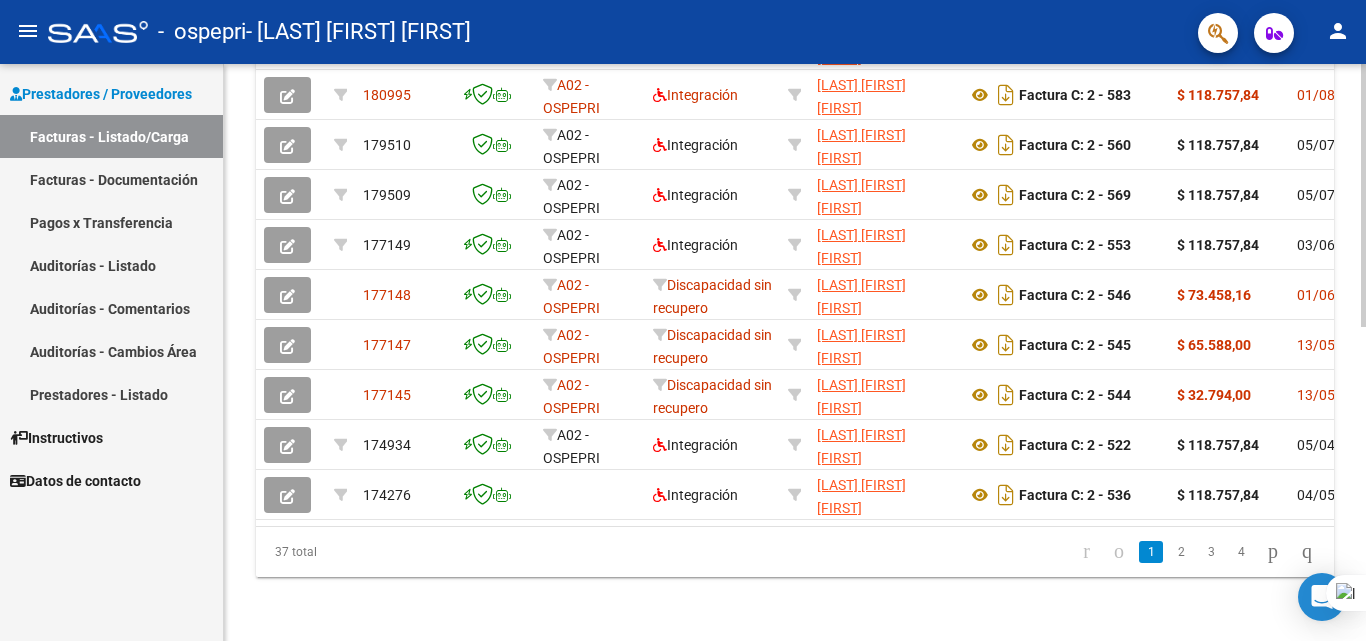 click on "menu -   ospepri   - [LAST] [FIRST] [FIRST] person    Prestadores / Proveedores Facturas - Listado/Carga Facturas - Documentación Pagos x Transferencia Auditorías - Listado Auditorías - Comentarios Auditorías - Cambios Área Prestadores - Listado    Instructivos    Datos de contacto  Video tutorial   PRESTADORES -> Listado de CPBTs Emitidos por Prestadores / Proveedores (alt+q)   Cargar Comprobante
cloud_download  CSV  cloud_download  EXCEL  cloud_download  Estandar   Descarga Masiva
Filtros Id Area Area Todos Confirmado   Mostrar totalizadores   FILTROS DEL COMPROBANTE  Comprobante Tipo Comprobante Tipo Start date – End date Fec. Comprobante Desde / Hasta Días Emisión Desde(cant. días) Días Emisión Hasta(cant. días) CUIT / Razón Social Pto. Venta Nro. Comprobante Código SSS CAE Válido CAE Válido Todos Cargado Módulo Hosp. Todos Tiene facturacion Apócrifa Hospital Refes  FILTROS DE INTEGRACION  Período De Prestación Todos Rendido x SSS (dr_envio) Tipo de Registro Todos" at bounding box center [683, 320] 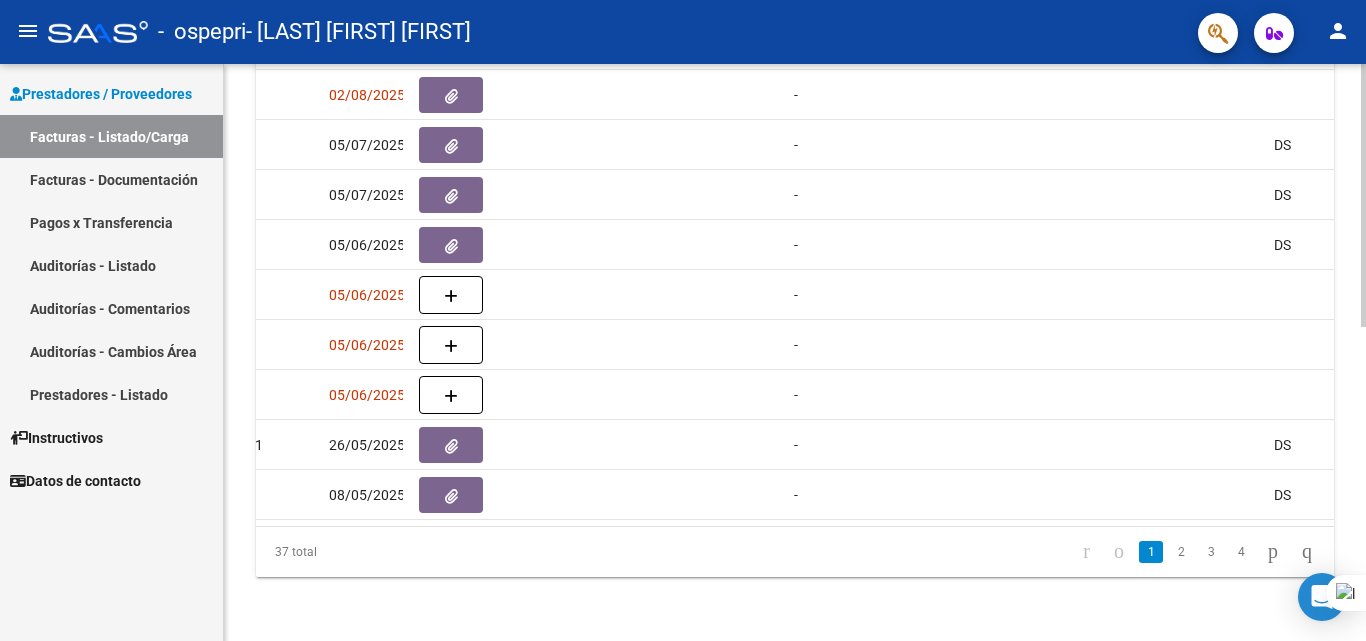 scroll, scrollTop: 0, scrollLeft: 938, axis: horizontal 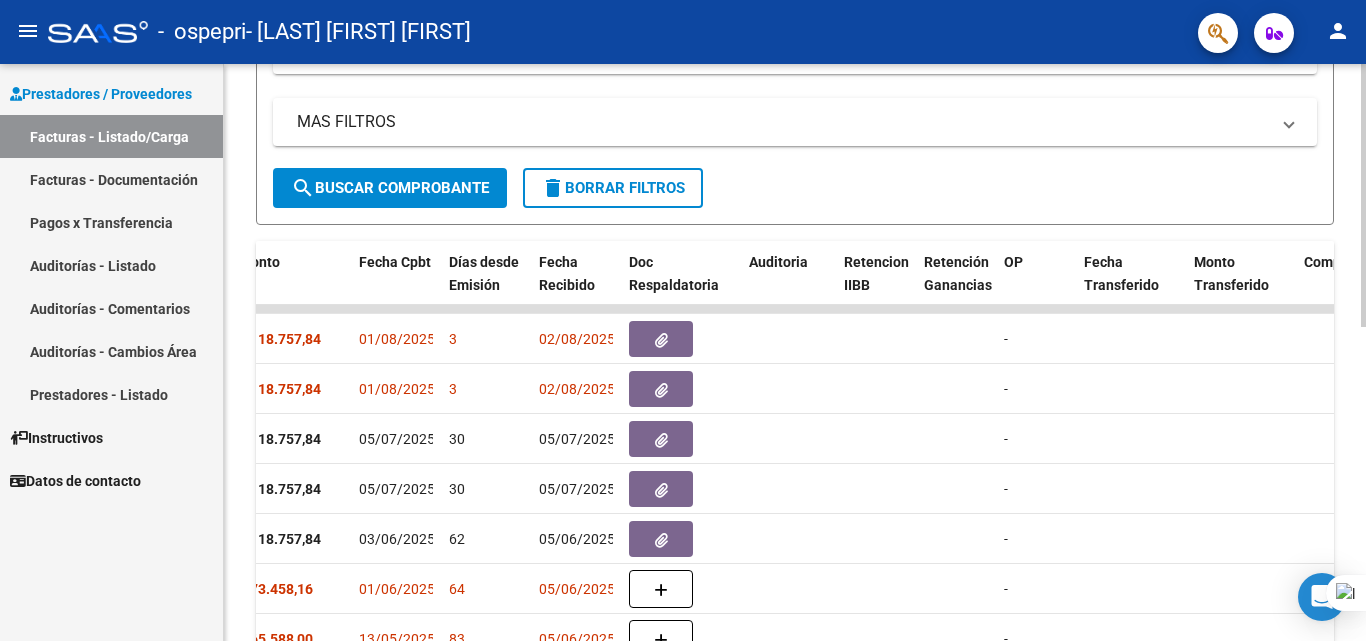click on "Video tutorial   PRESTADORES -> Listado de CPBTs Emitidos por Prestadores / Proveedores (alt+q)   Cargar Comprobante
cloud_download  CSV  cloud_download  EXCEL  cloud_download  Estandar   Descarga Masiva
Filtros Id Area Area Todos Confirmado   Mostrar totalizadores   FILTROS DEL COMPROBANTE  Comprobante Tipo Comprobante Tipo Start date – End date Fec. Comprobante Desde / Hasta Días Emisión Desde(cant. días) Días Emisión Hasta(cant. días) CUIT / Razón Social Pto. Venta Nro. Comprobante Código SSS CAE Válido CAE Válido Todos Cargado Módulo Hosp. Todos Tiene facturacion Apócrifa Hospital Refes  FILTROS DE INTEGRACION  Período De Prestación Campos del Archivo de Rendición Devuelto x SSS (dr_envio) Todos Rendido x SSS (dr_envio) Tipo de Registro Tipo de Registro Período Presentación Período Presentación Campos del Legajo Asociado (preaprobación) Afiliado Legajo (cuil/nombre) Todos Solo facturas preaprobadas  MAS FILTROS  Todos Con Doc. Respaldatoria Todos Con Trazabilidad Todos – – 3" 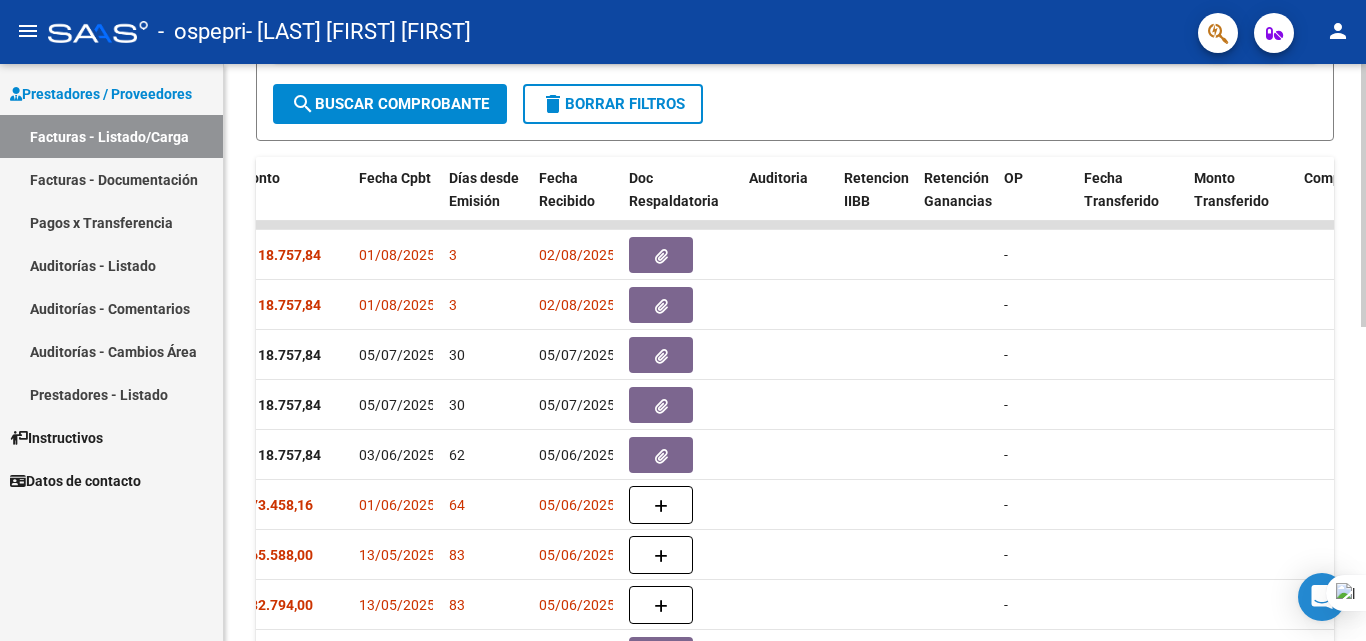 click on "menu -   ospepri   - [LAST] [FIRST] [FIRST] person    Prestadores / Proveedores Facturas - Listado/Carga Facturas - Documentación Pagos x Transferencia Auditorías - Listado Auditorías - Comentarios Auditorías - Cambios Área Prestadores - Listado    Instructivos    Datos de contacto  Video tutorial   PRESTADORES -> Listado de CPBTs Emitidos por Prestadores / Proveedores (alt+q)   Cargar Comprobante
cloud_download  CSV  cloud_download  EXCEL  cloud_download  Estandar   Descarga Masiva
Filtros Id Area Area Todos Confirmado   Mostrar totalizadores   FILTROS DEL COMPROBANTE  Comprobante Tipo Comprobante Tipo Start date – End date Fec. Comprobante Desde / Hasta Días Emisión Desde(cant. días) Días Emisión Hasta(cant. días) CUIT / Razón Social Pto. Venta Nro. Comprobante Código SSS CAE Válido CAE Válido Todos Cargado Módulo Hosp. Todos Tiene facturacion Apócrifa Hospital Refes  FILTROS DE INTEGRACION  Período De Prestación Todos Rendido x SSS (dr_envio) Tipo de Registro Todos" at bounding box center [683, 320] 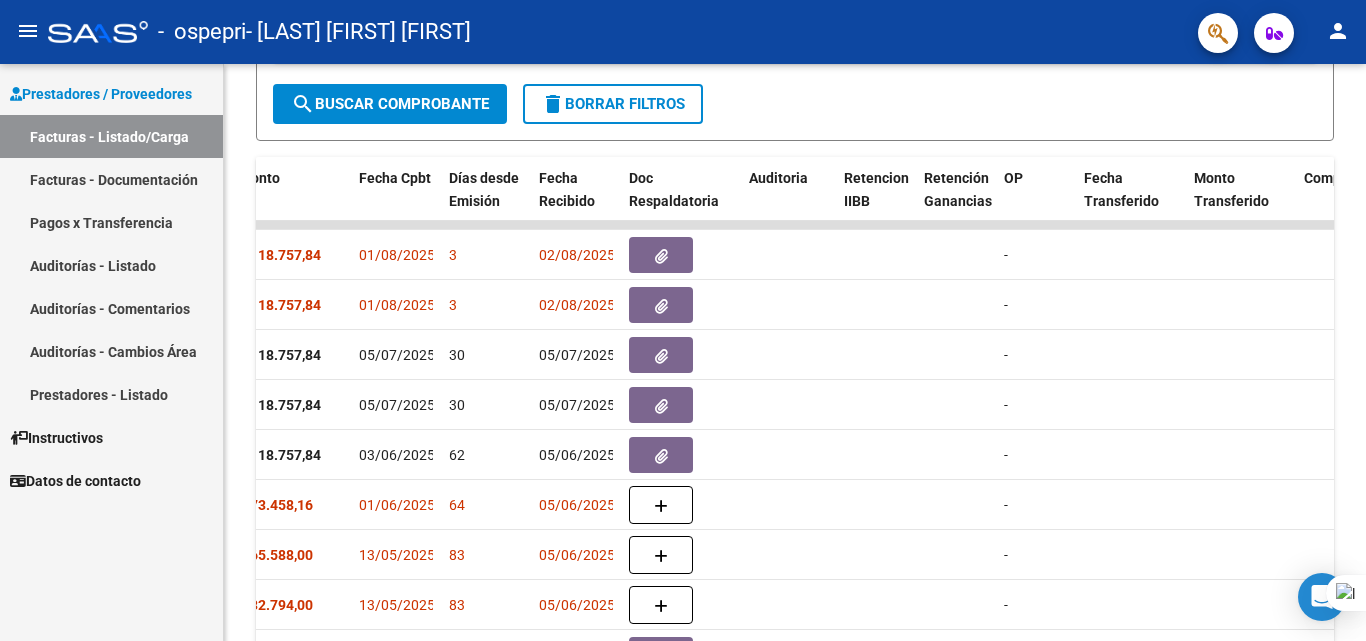 scroll, scrollTop: 467, scrollLeft: 0, axis: vertical 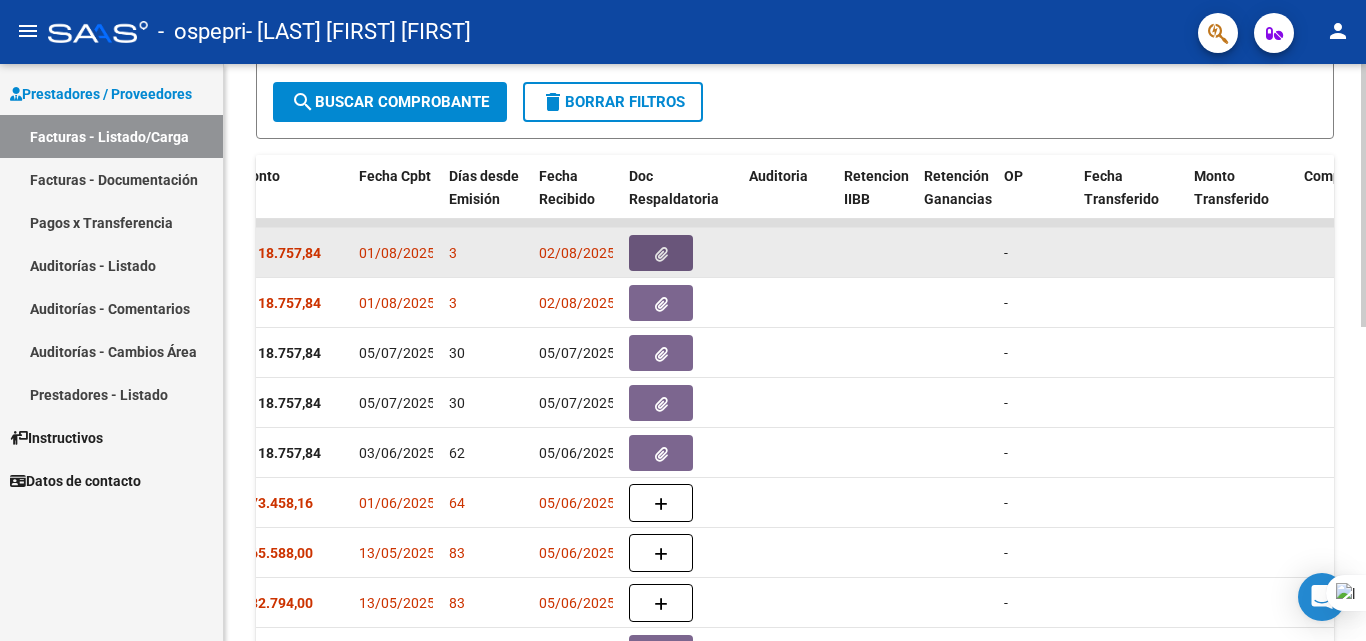 click 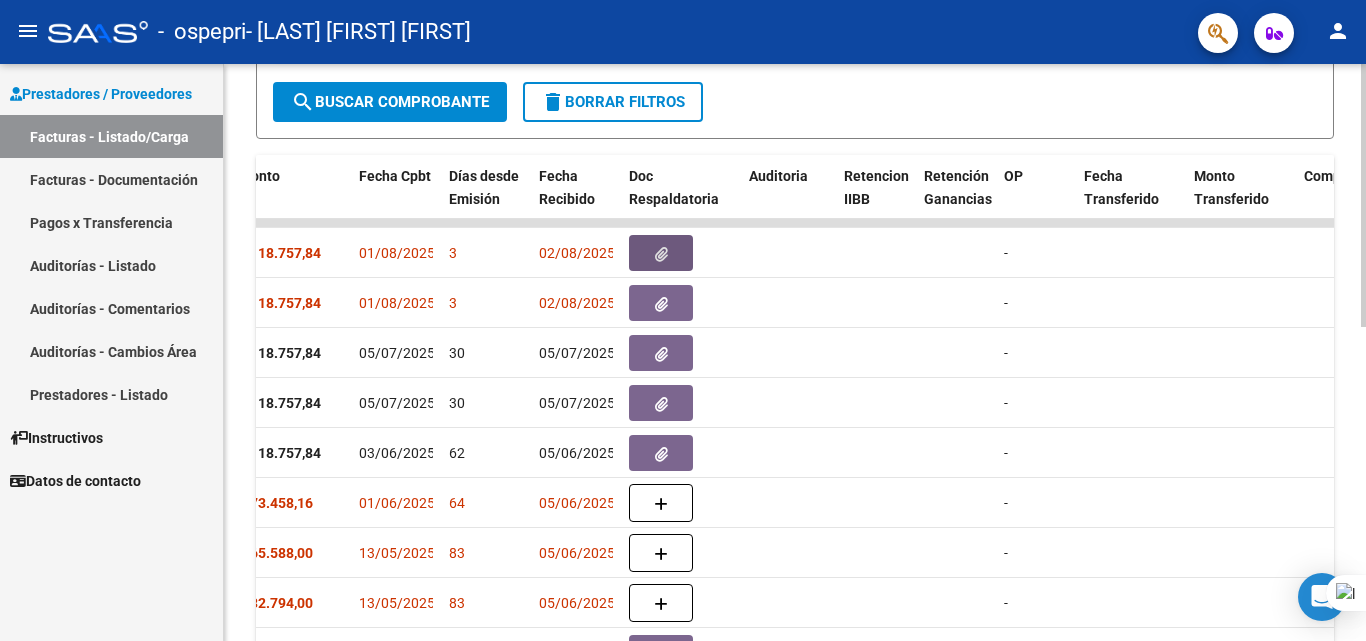 click 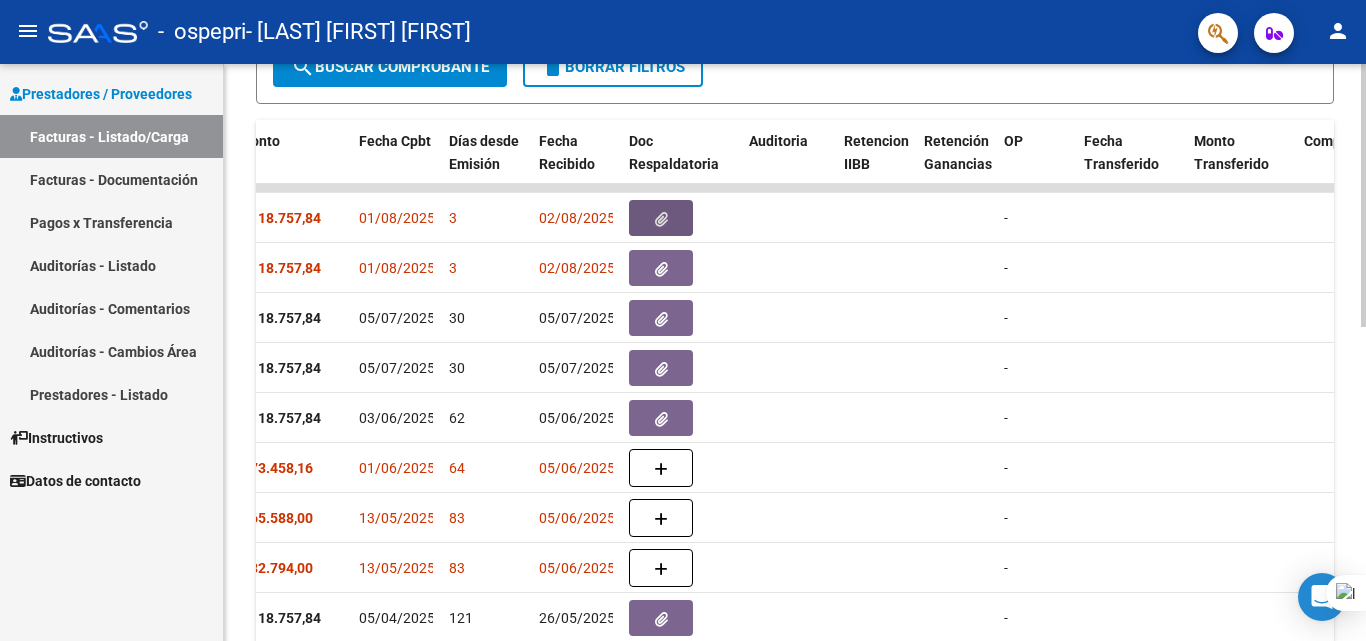 scroll, scrollTop: 509, scrollLeft: 0, axis: vertical 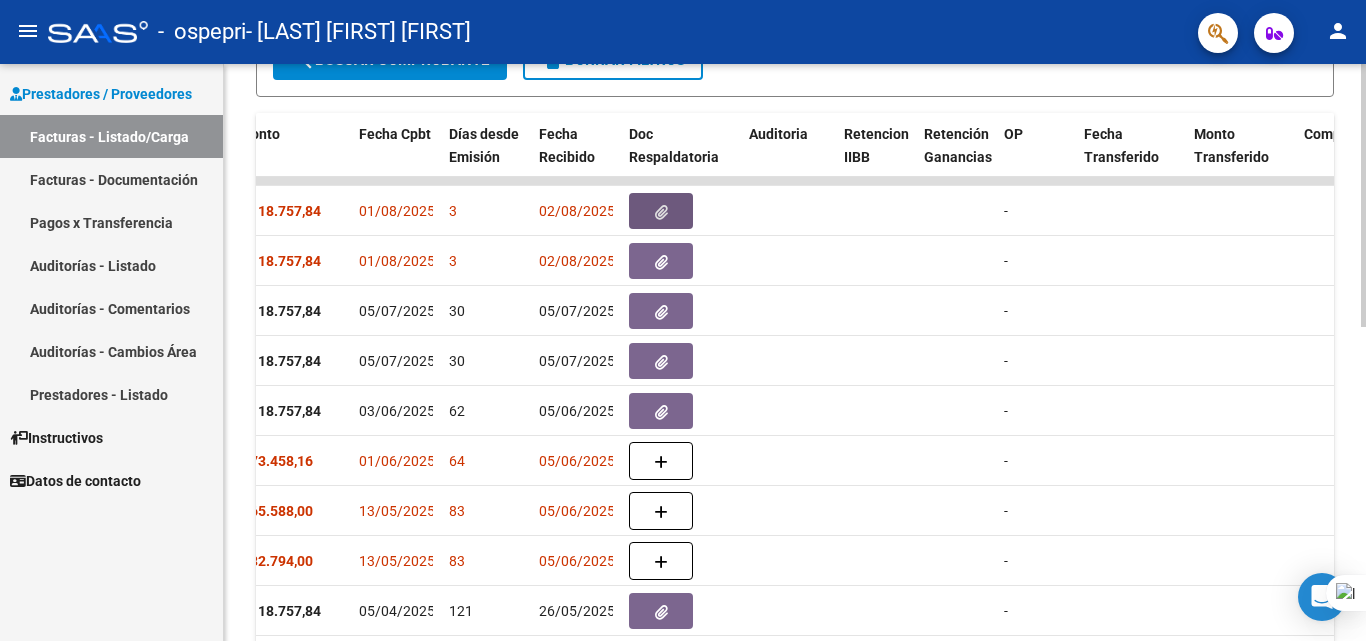 click on "Video tutorial   PRESTADORES -> Listado de CPBTs Emitidos por Prestadores / Proveedores (alt+q)   Cargar Comprobante
cloud_download  CSV  cloud_download  EXCEL  cloud_download  Estandar   Descarga Masiva
Filtros Id Area Area Todos Confirmado   Mostrar totalizadores   FILTROS DEL COMPROBANTE  Comprobante Tipo Comprobante Tipo Start date – End date Fec. Comprobante Desde / Hasta Días Emisión Desde(cant. días) Días Emisión Hasta(cant. días) CUIT / Razón Social Pto. Venta Nro. Comprobante Código SSS CAE Válido CAE Válido Todos Cargado Módulo Hosp. Todos Tiene facturacion Apócrifa Hospital Refes  FILTROS DE INTEGRACION  Período De Prestación Campos del Archivo de Rendición Devuelto x SSS (dr_envio) Todos Rendido x SSS (dr_envio) Tipo de Registro Tipo de Registro Período Presentación Período Presentación Campos del Legajo Asociado (preaprobación) Afiliado Legajo (cuil/nombre) Todos Solo facturas preaprobadas  MAS FILTROS  Todos Con Doc. Respaldatoria Todos Con Trazabilidad Todos – – 3" 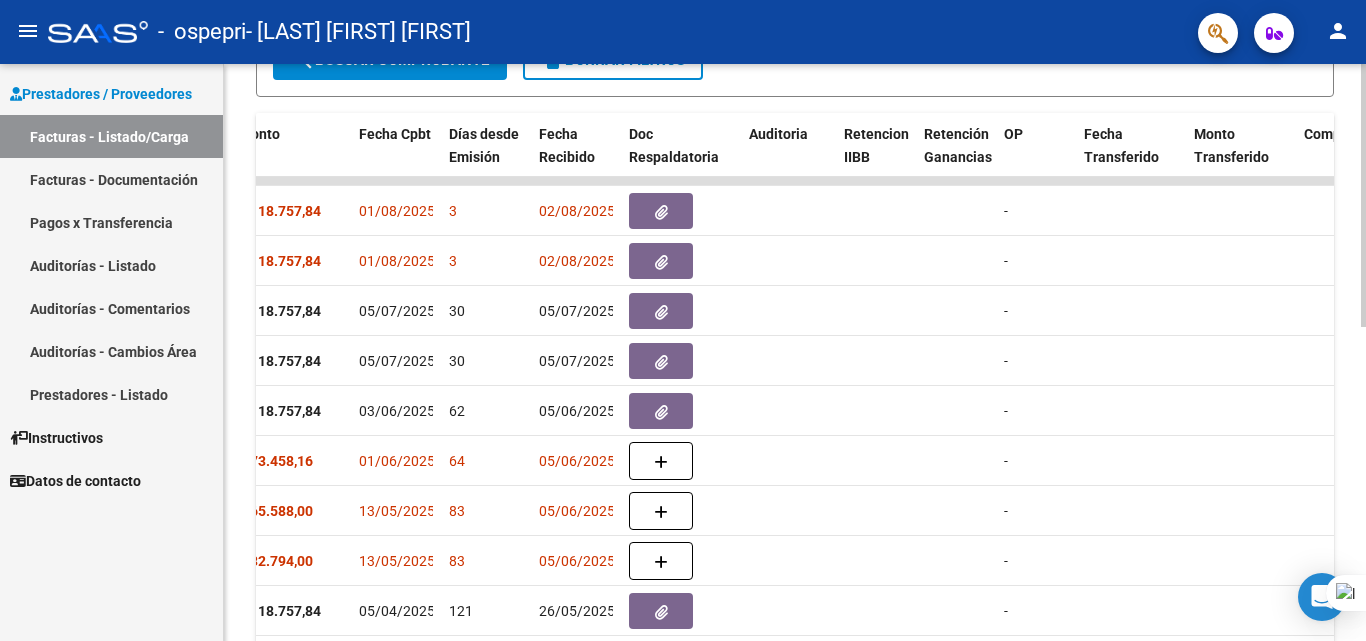 scroll, scrollTop: 691, scrollLeft: 0, axis: vertical 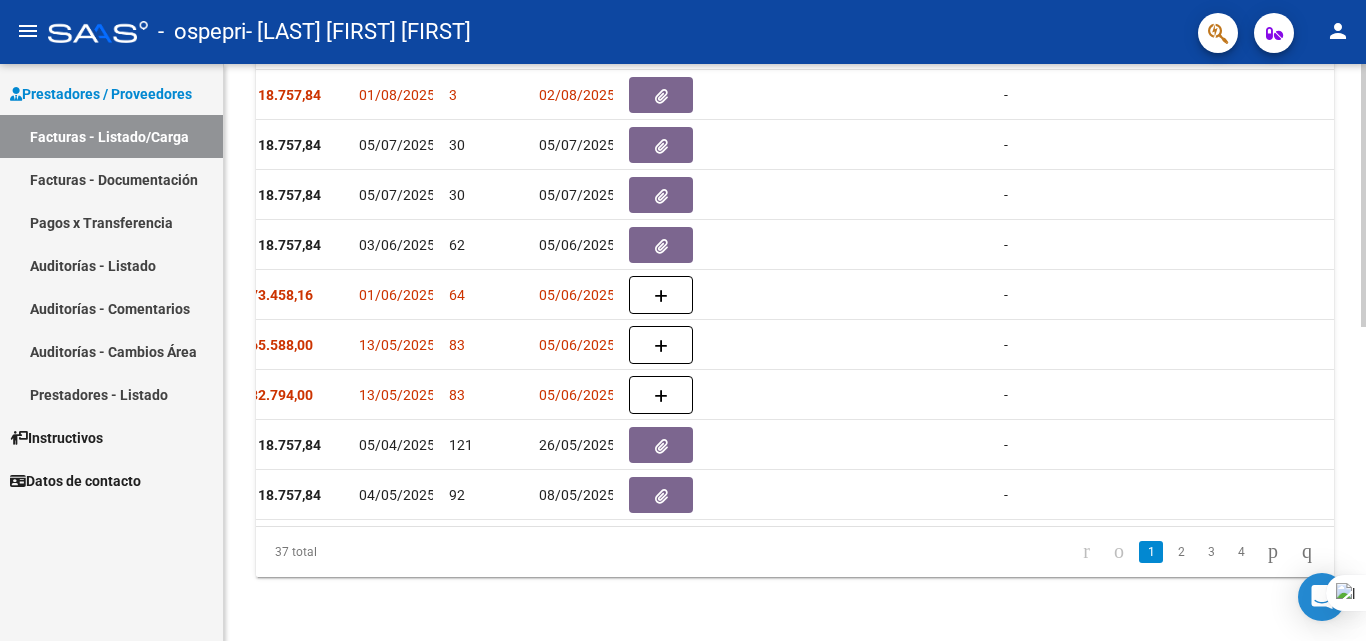 click on "menu -   ospepri   - [LAST] [FIRST] [FIRST] person    Prestadores / Proveedores Facturas - Listado/Carga Facturas - Documentación Pagos x Transferencia Auditorías - Listado Auditorías - Comentarios Auditorías - Cambios Área Prestadores - Listado    Instructivos    Datos de contacto  Video tutorial   PRESTADORES -> Listado de CPBTs Emitidos por Prestadores / Proveedores (alt+q)   Cargar Comprobante
cloud_download  CSV  cloud_download  EXCEL  cloud_download  Estandar   Descarga Masiva
Filtros Id Area Area Todos Confirmado   Mostrar totalizadores   FILTROS DEL COMPROBANTE  Comprobante Tipo Comprobante Tipo Start date – End date Fec. Comprobante Desde / Hasta Días Emisión Desde(cant. días) Días Emisión Hasta(cant. días) CUIT / Razón Social Pto. Venta Nro. Comprobante Código SSS CAE Válido CAE Válido Todos Cargado Módulo Hosp. Todos Tiene facturacion Apócrifa Hospital Refes  FILTROS DE INTEGRACION  Período De Prestación Todos Rendido x SSS (dr_envio) Tipo de Registro Todos" at bounding box center (683, 320) 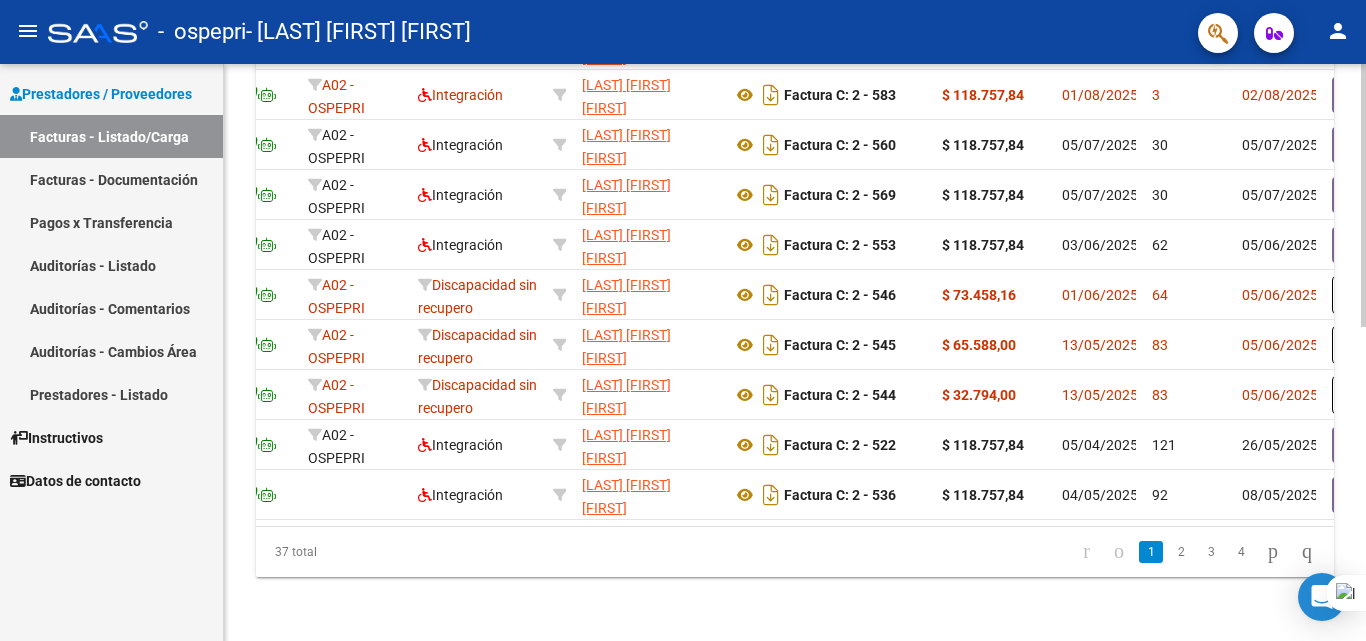 scroll, scrollTop: 0, scrollLeft: 0, axis: both 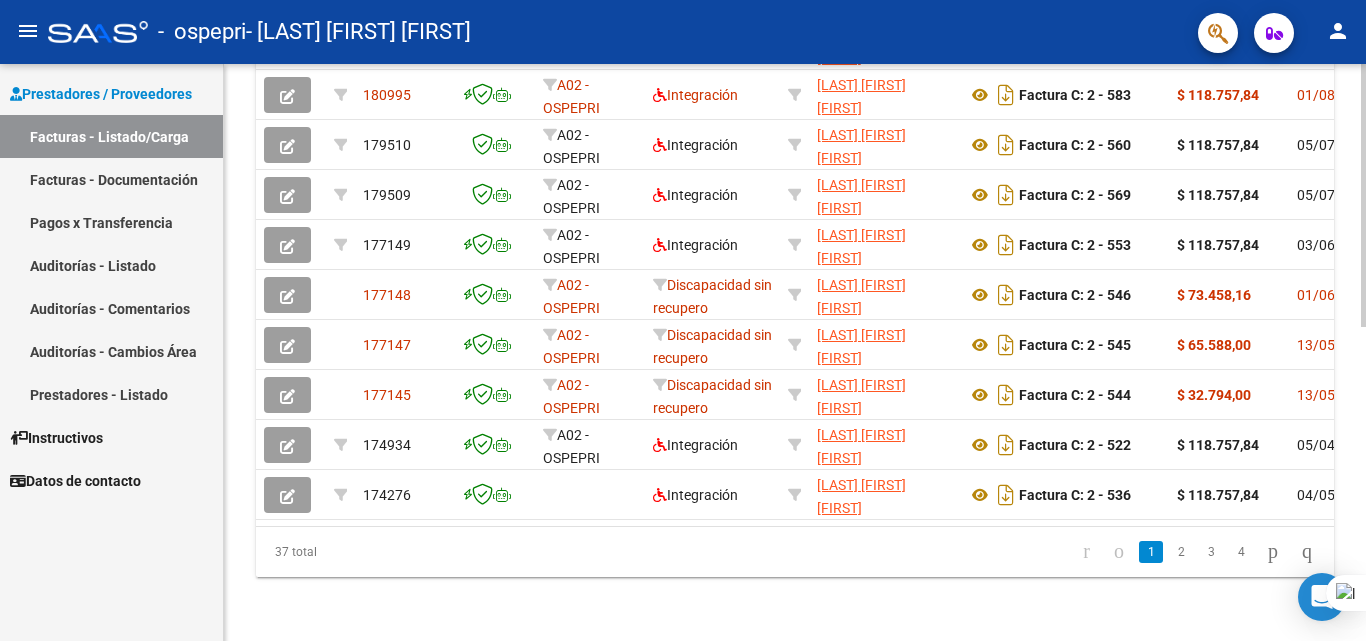 click 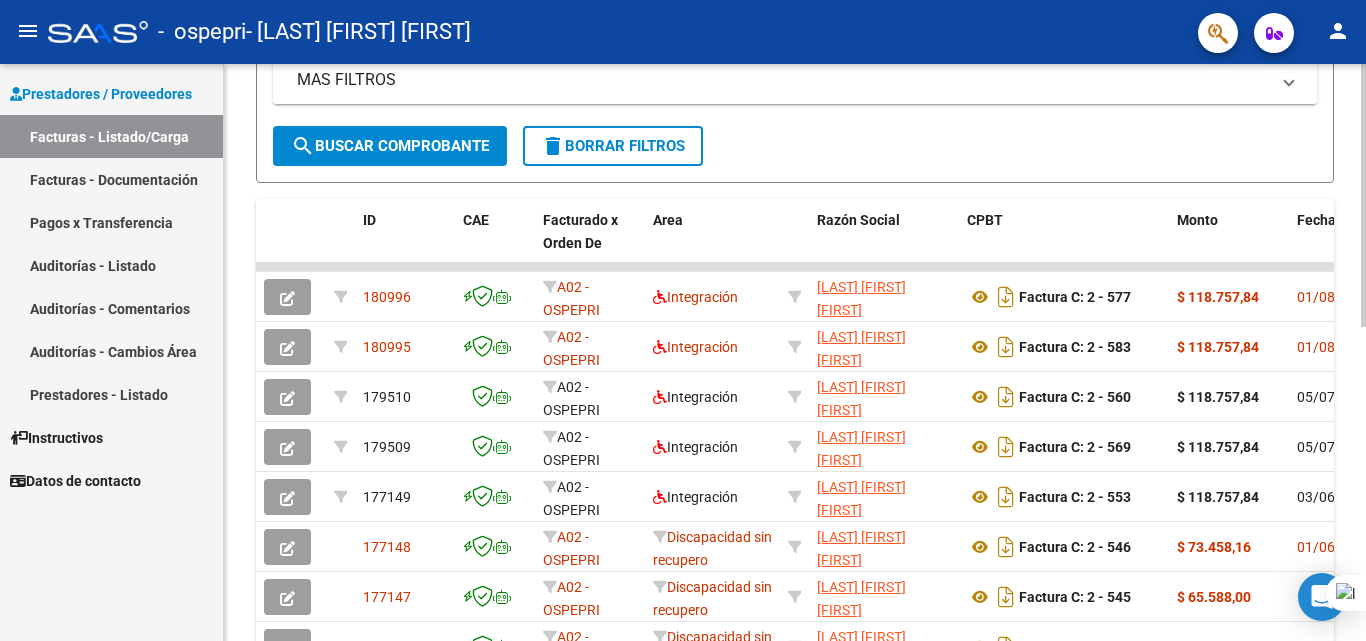 scroll, scrollTop: 399, scrollLeft: 0, axis: vertical 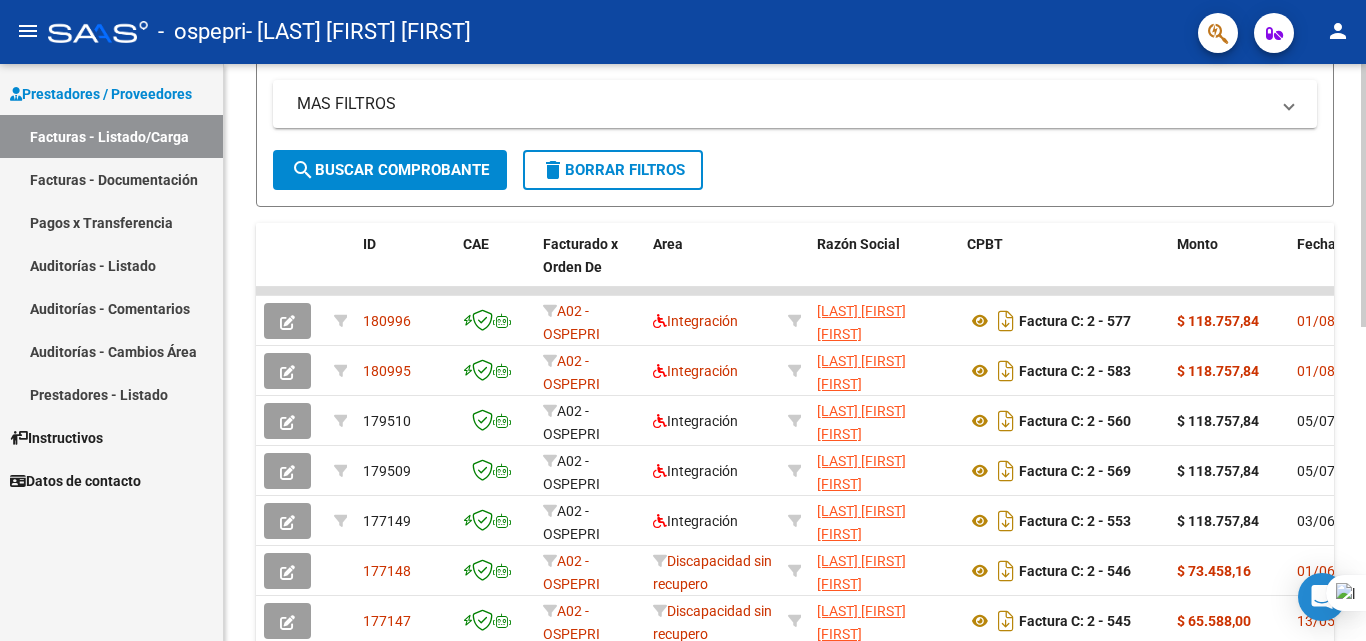 click on "Video tutorial   PRESTADORES -> Listado de CPBTs Emitidos por Prestadores / Proveedores (alt+q)   Cargar Comprobante
cloud_download  CSV  cloud_download  EXCEL  cloud_download  Estandar   Descarga Masiva
Filtros Id Area Area Todos Confirmado   Mostrar totalizadores   FILTROS DEL COMPROBANTE  Comprobante Tipo Comprobante Tipo Start date – End date Fec. Comprobante Desde / Hasta Días Emisión Desde(cant. días) Días Emisión Hasta(cant. días) CUIT / Razón Social Pto. Venta Nro. Comprobante Código SSS CAE Válido CAE Válido Todos Cargado Módulo Hosp. Todos Tiene facturacion Apócrifa Hospital Refes  FILTROS DE INTEGRACION  Período De Prestación Campos del Archivo de Rendición Devuelto x SSS (dr_envio) Todos Rendido x SSS (dr_envio) Tipo de Registro Tipo de Registro Período Presentación Período Presentación Campos del Legajo Asociado (preaprobación) Afiliado Legajo (cuil/nombre) Todos Solo facturas preaprobadas  MAS FILTROS  Todos Con Doc. Respaldatoria Todos Con Trazabilidad Todos – – 3" 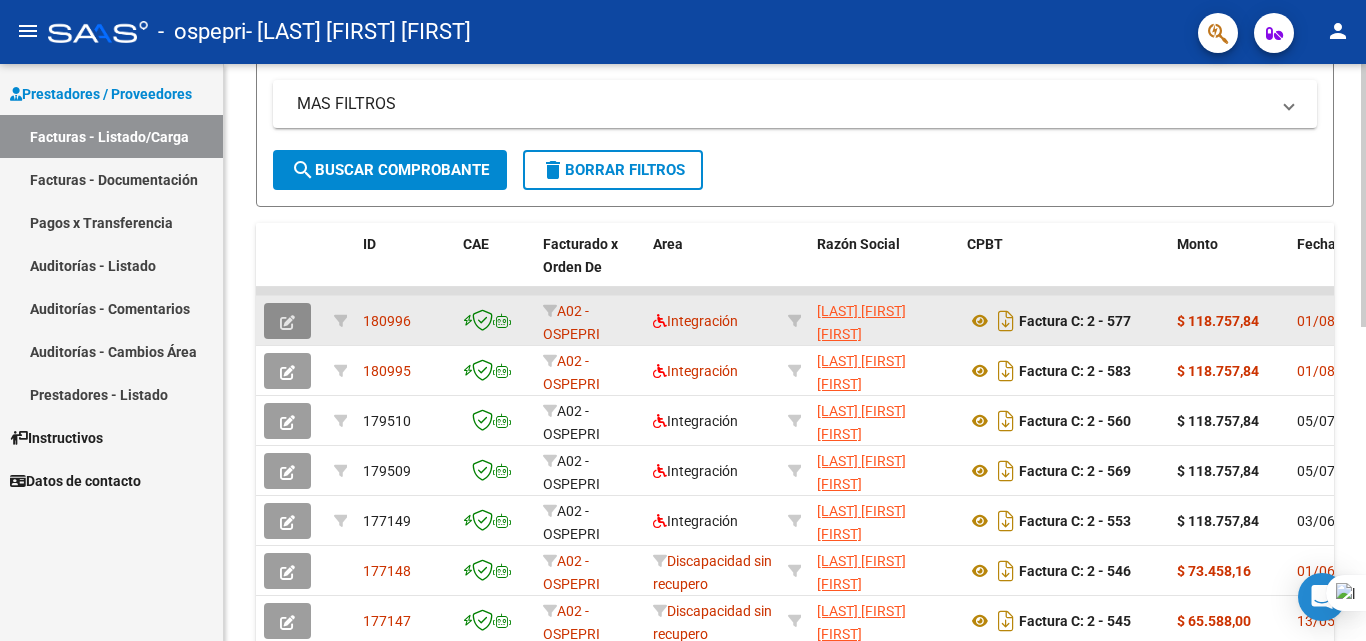 click 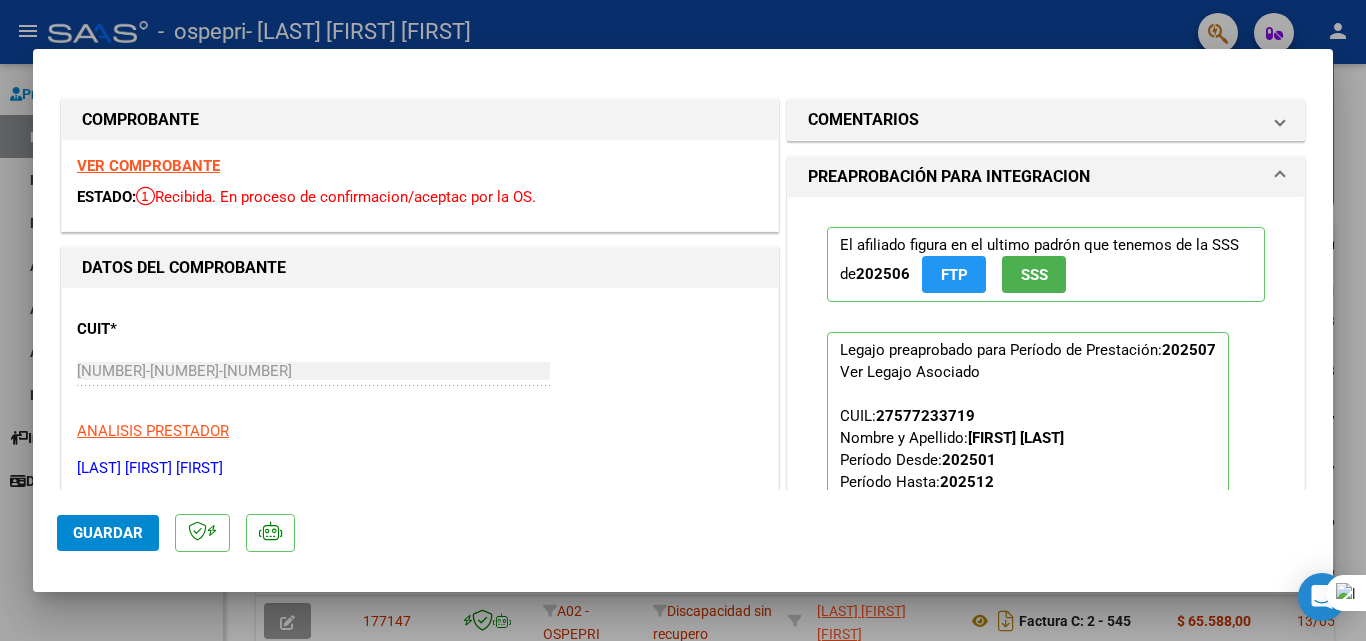 click on "Guardar" 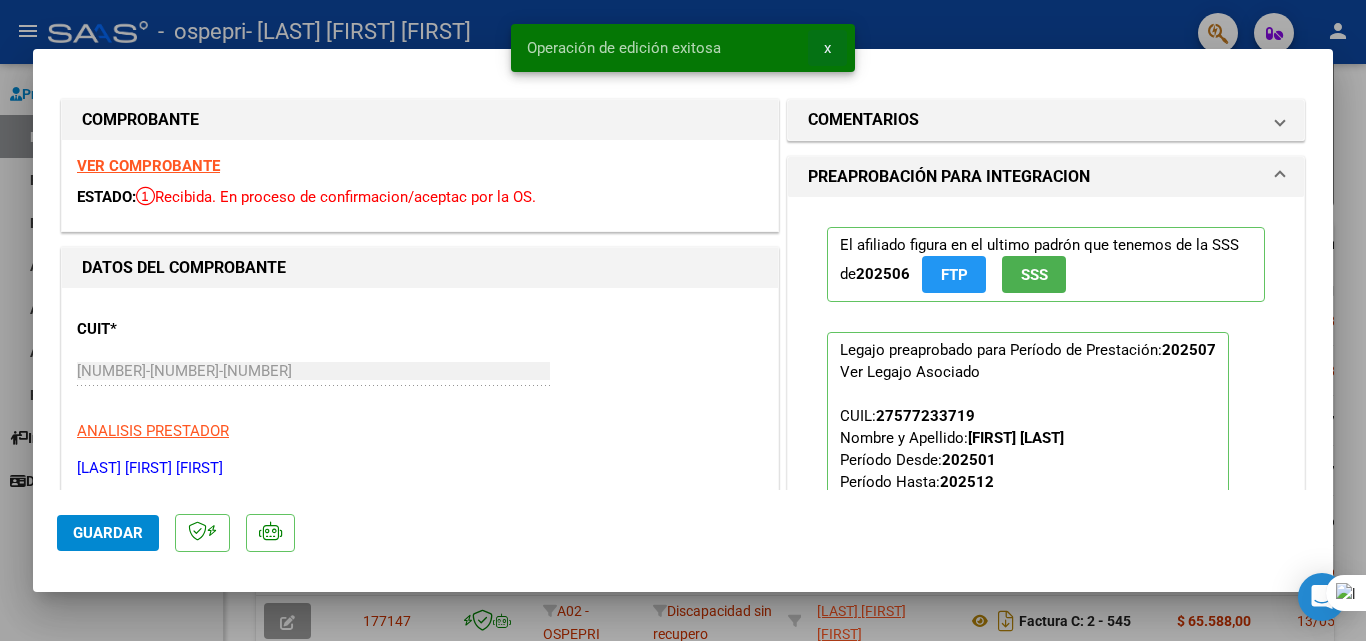 click on "x" at bounding box center (827, 48) 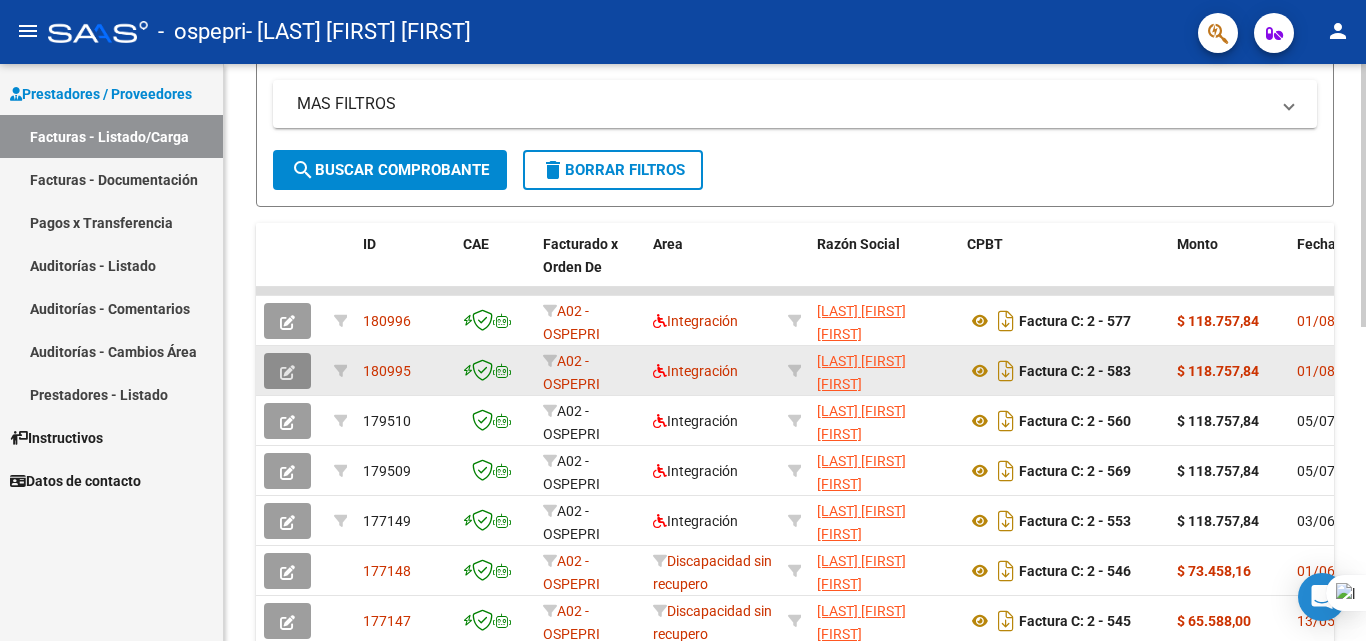 click 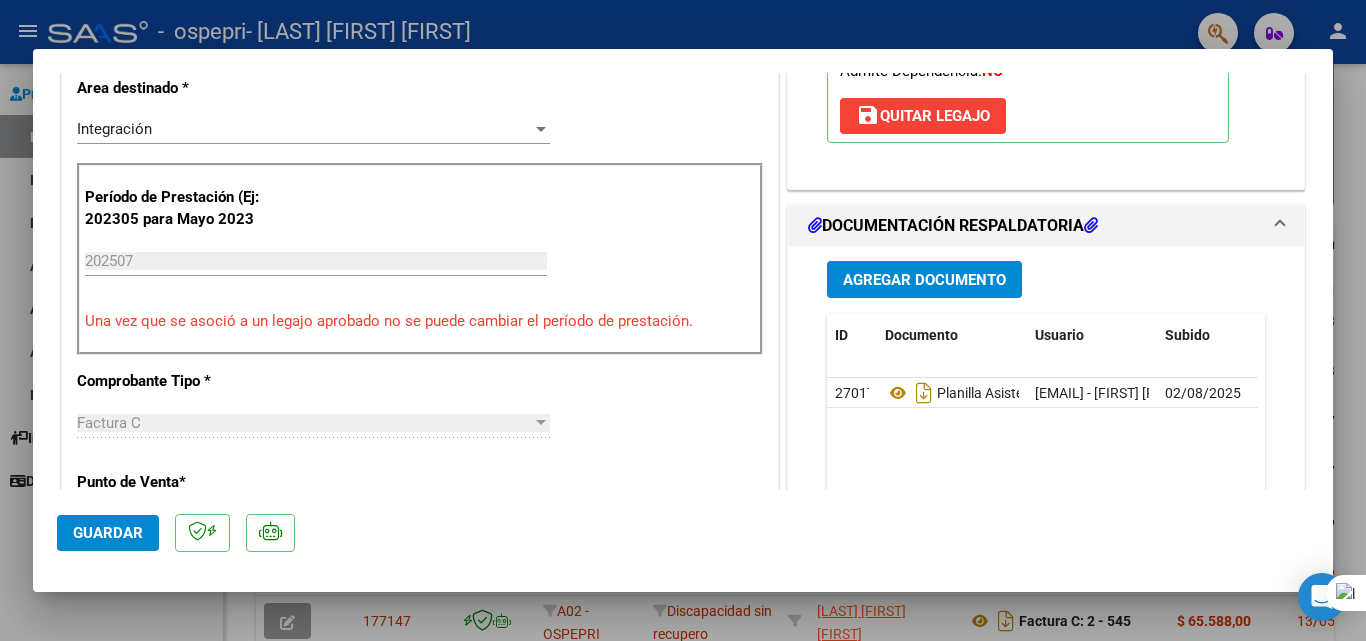 scroll, scrollTop: 532, scrollLeft: 0, axis: vertical 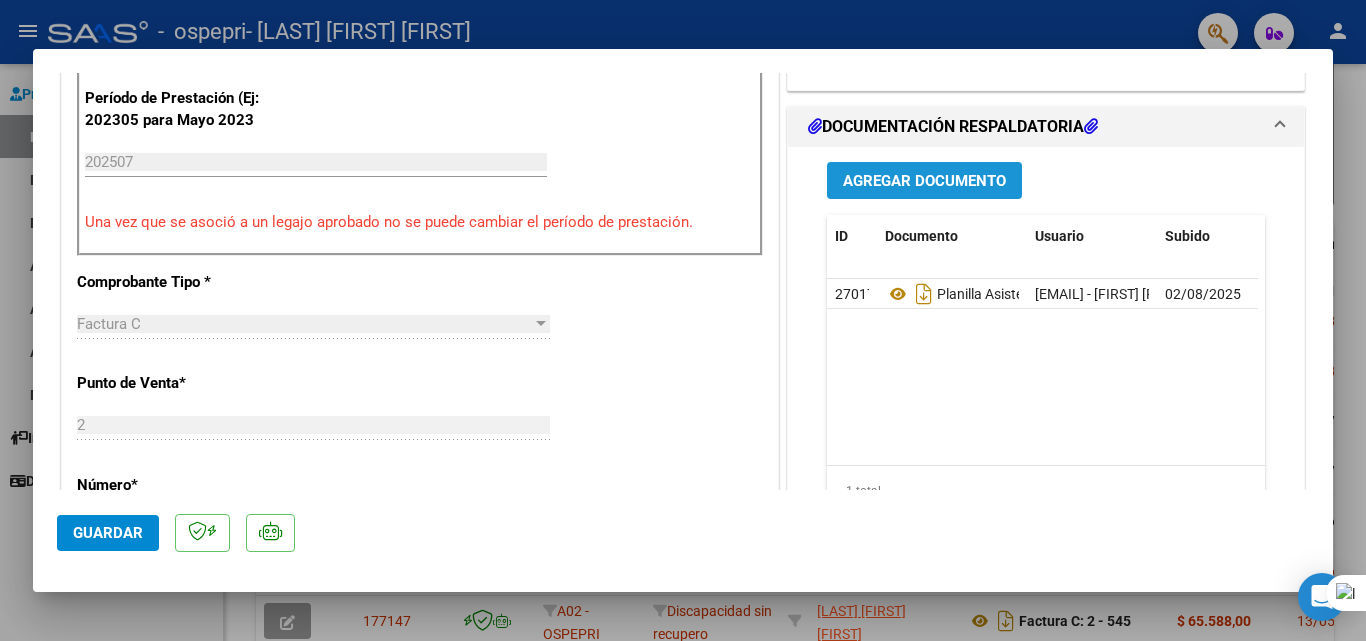 click on "Agregar Documento" at bounding box center (924, 181) 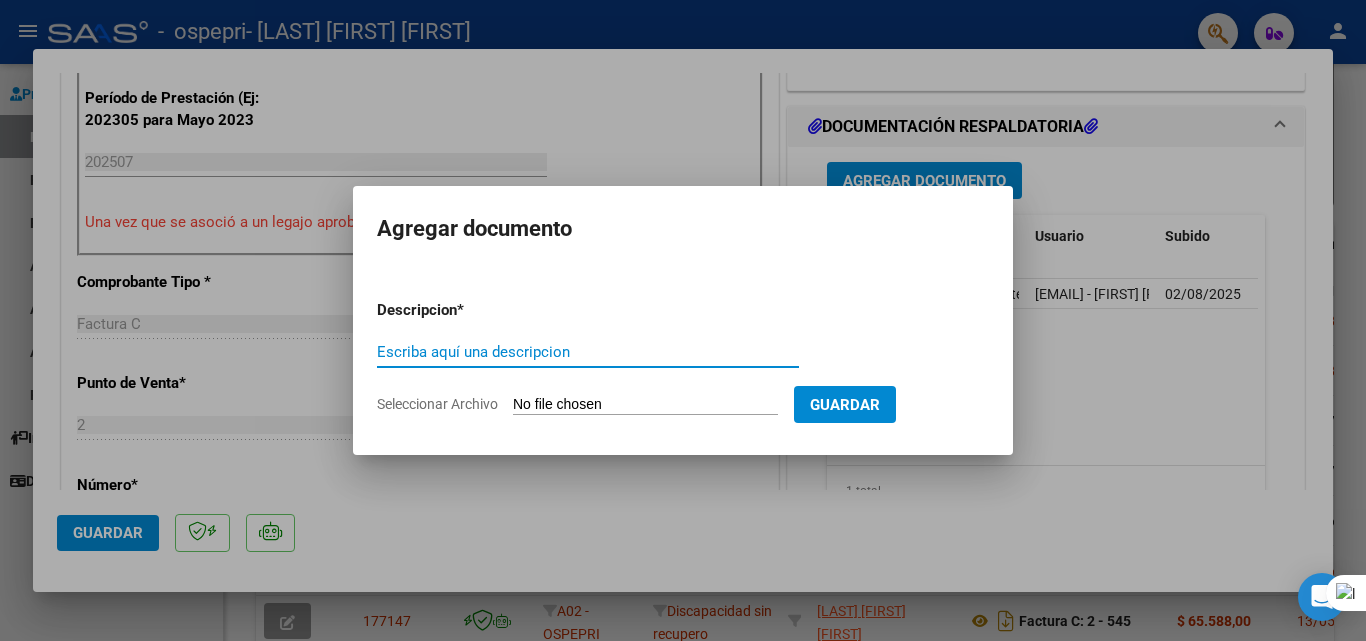 click on "Escriba aquí una descripcion" at bounding box center (588, 352) 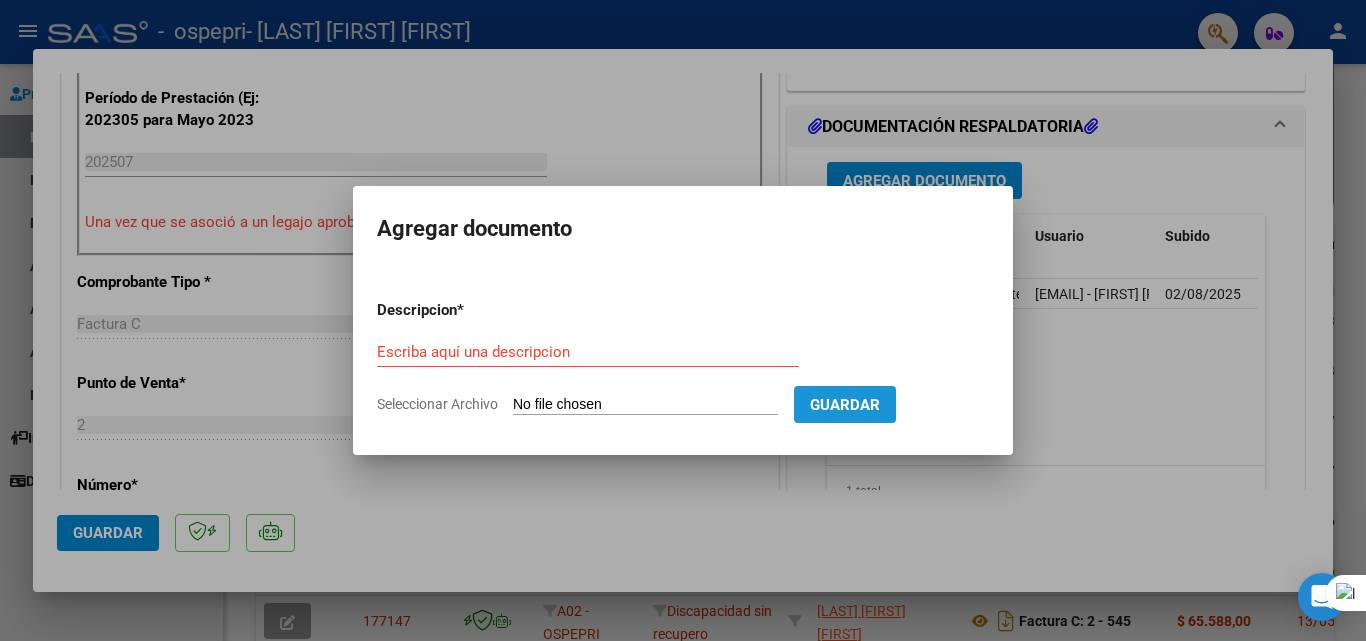 click on "Guardar" at bounding box center (845, 404) 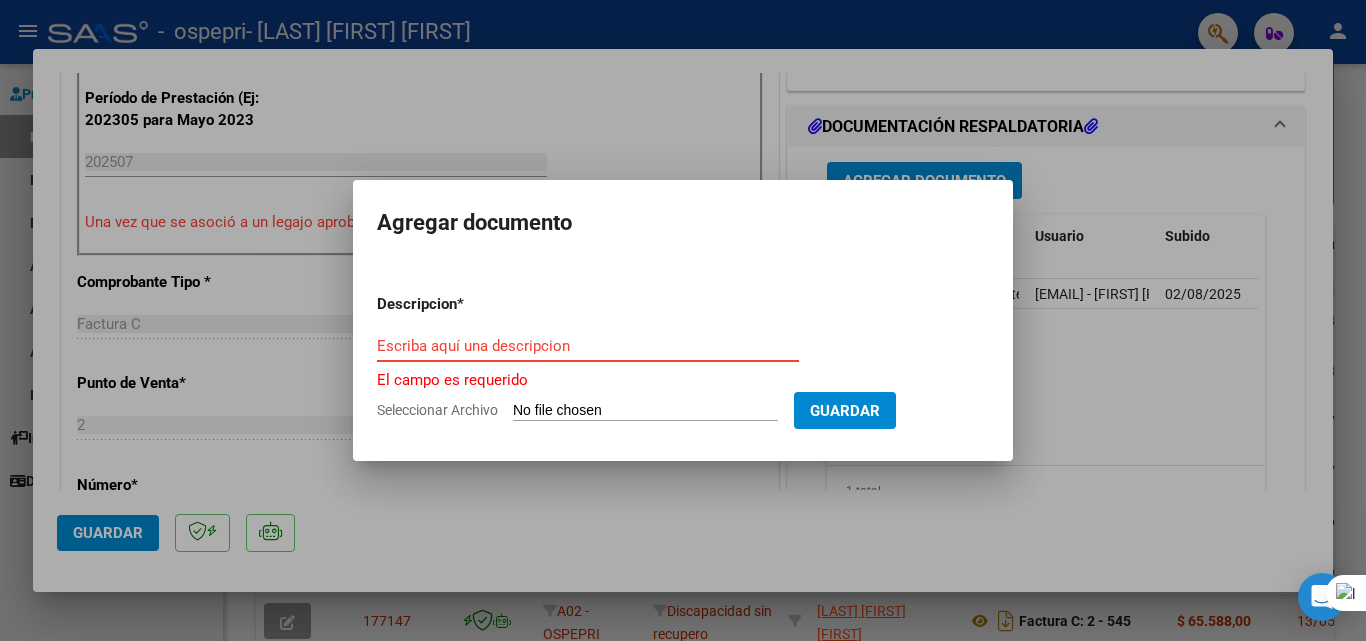 click on "Escriba aquí una descripcion" at bounding box center [588, 346] 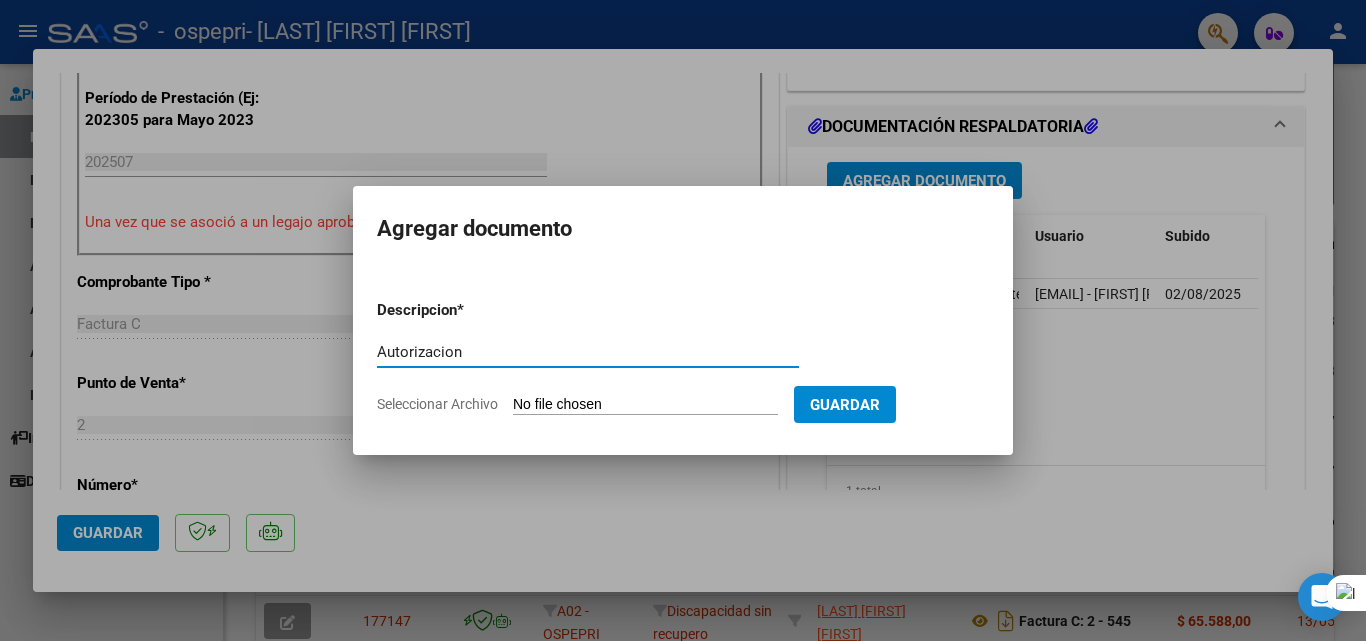 type on "Autorizacion" 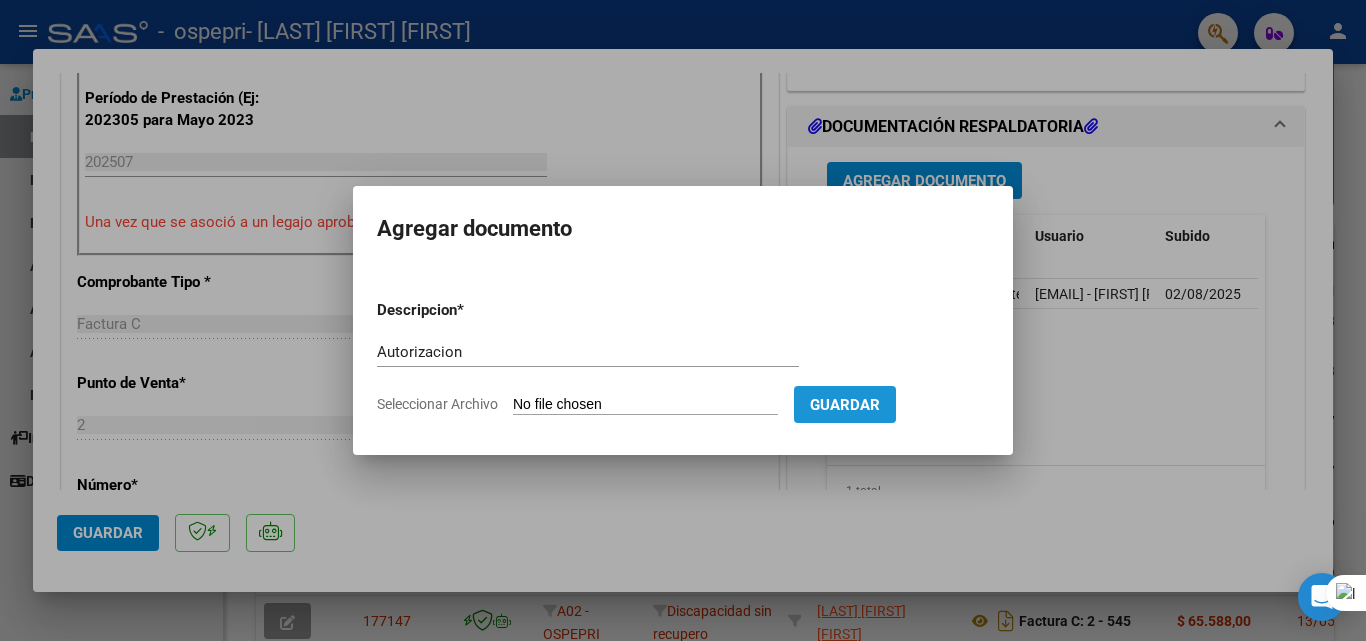 click on "Guardar" at bounding box center [845, 405] 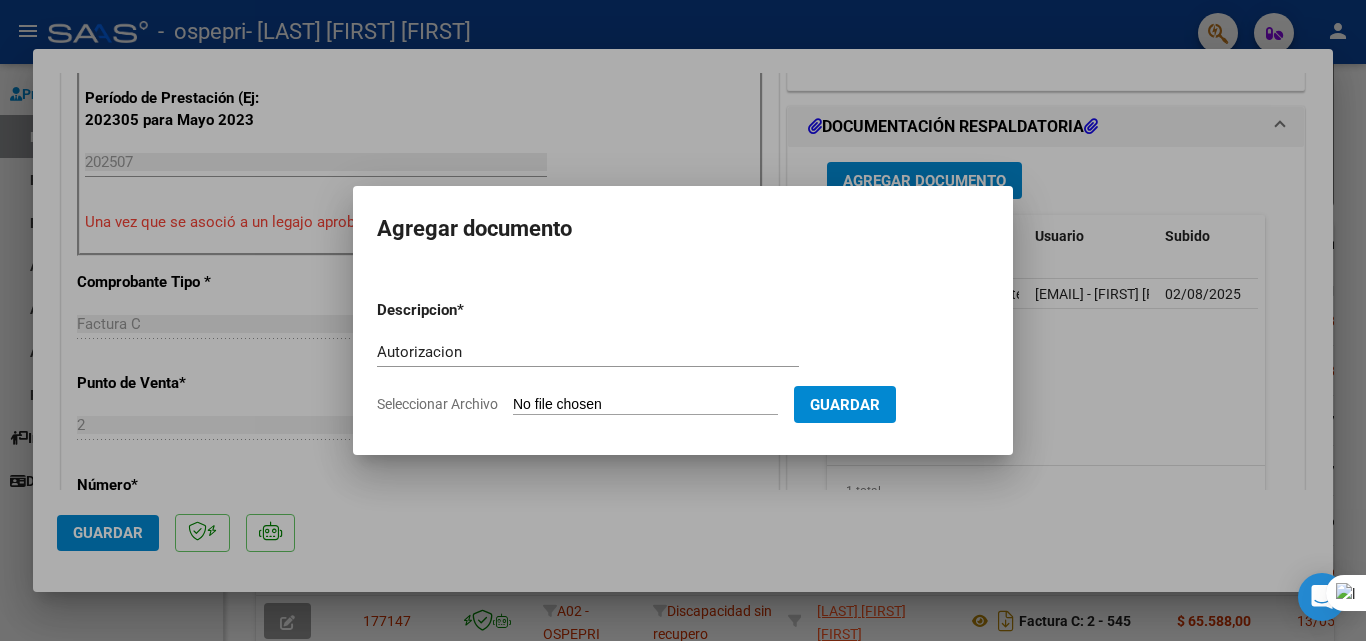 click on "Seleccionar Archivo" at bounding box center [645, 405] 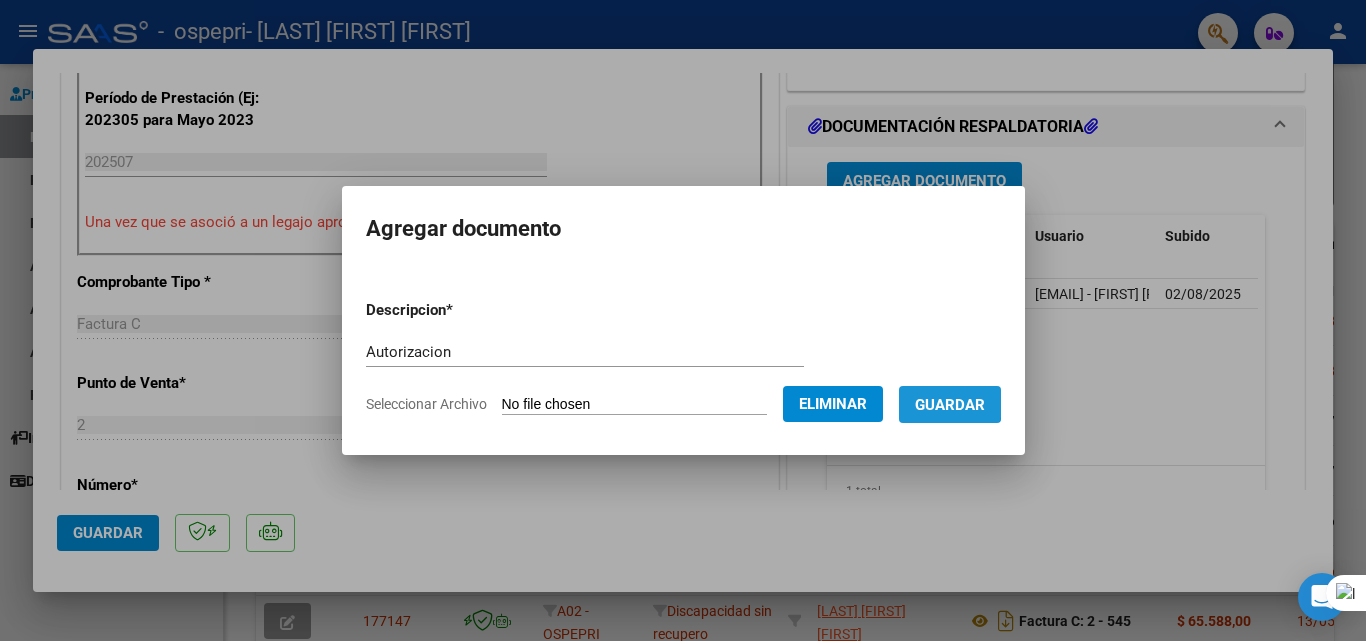 click on "Guardar" at bounding box center [950, 405] 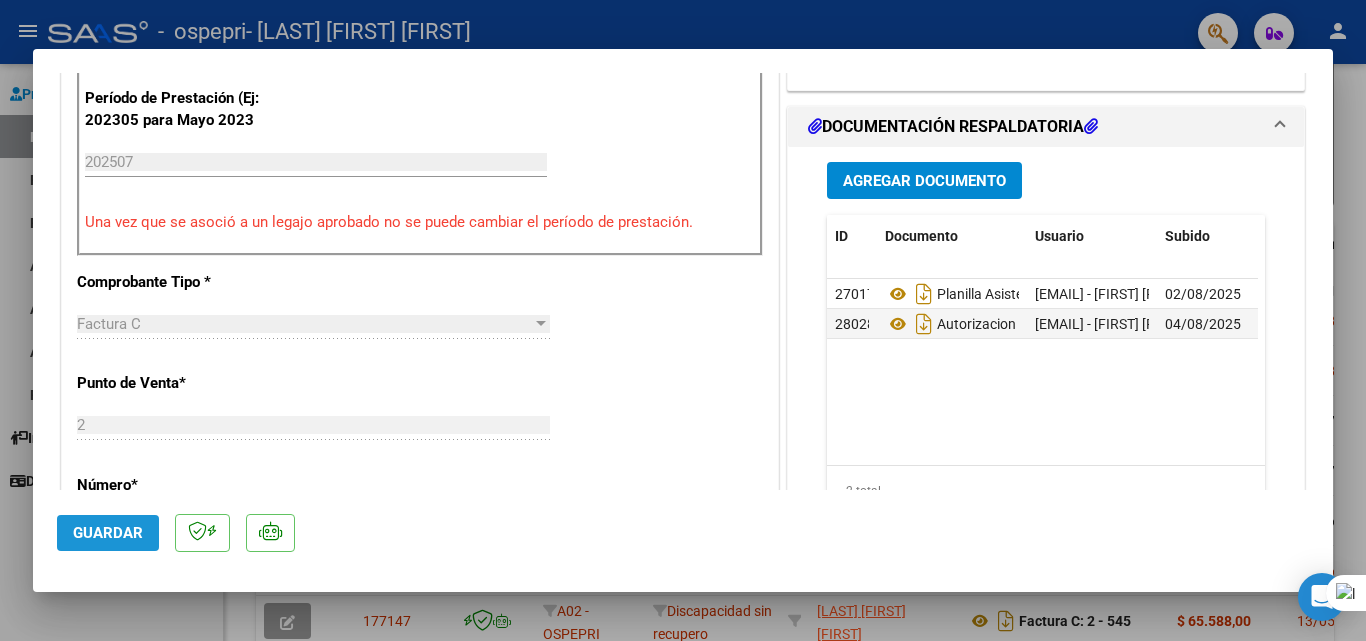 click on "Guardar" 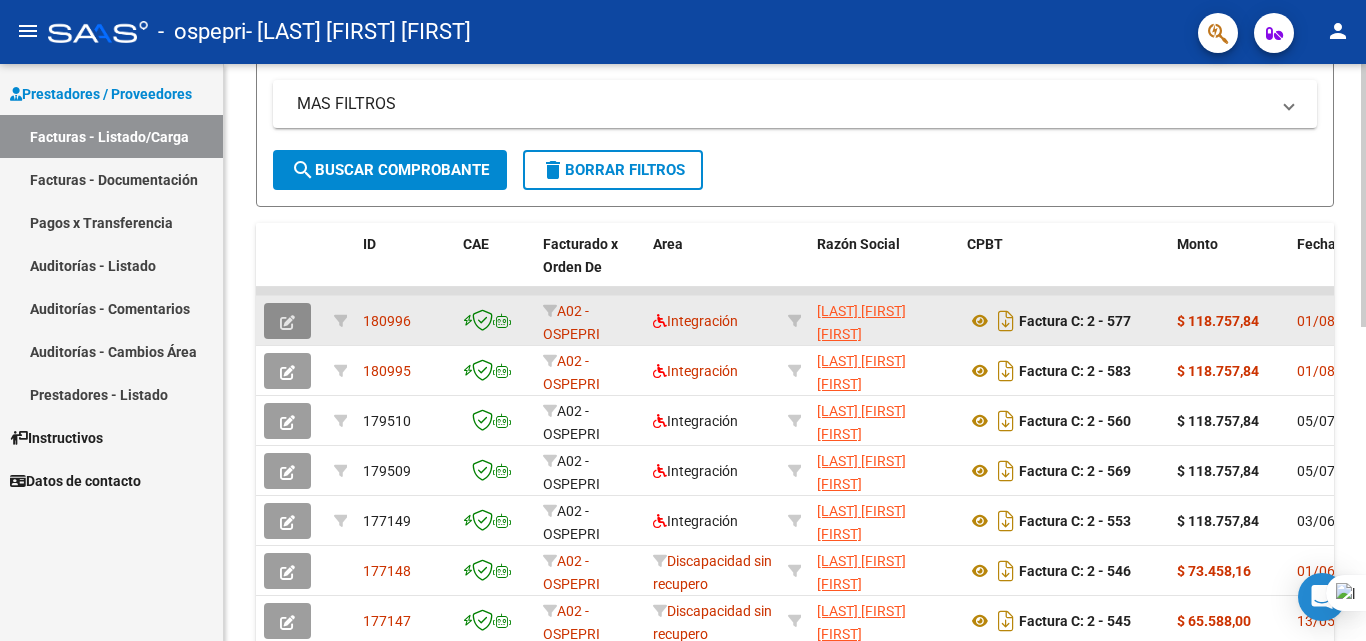 click 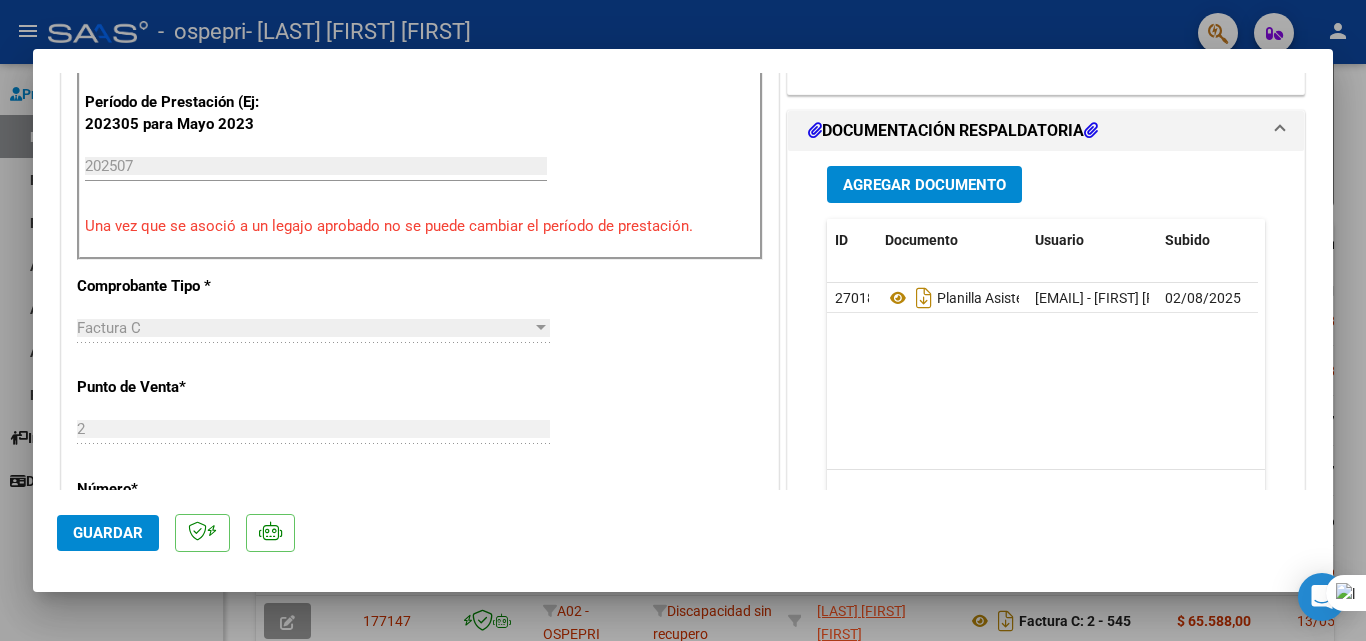 scroll, scrollTop: 469, scrollLeft: 0, axis: vertical 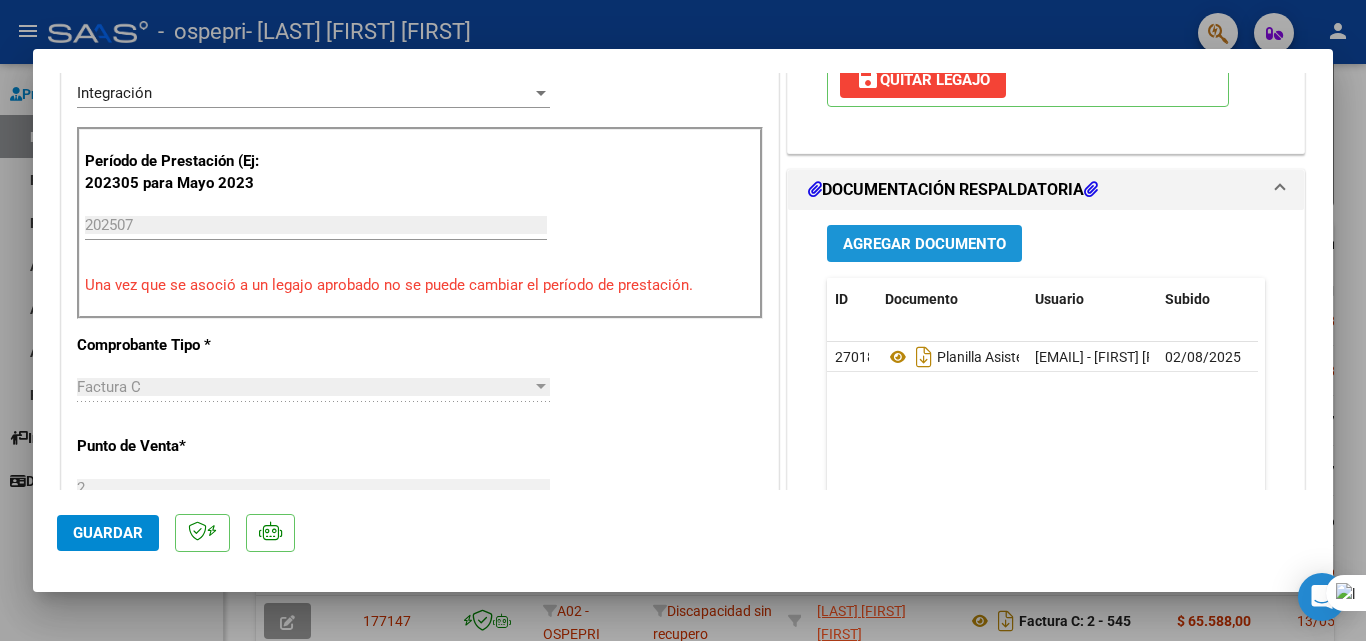 click on "Agregar Documento" at bounding box center (924, 244) 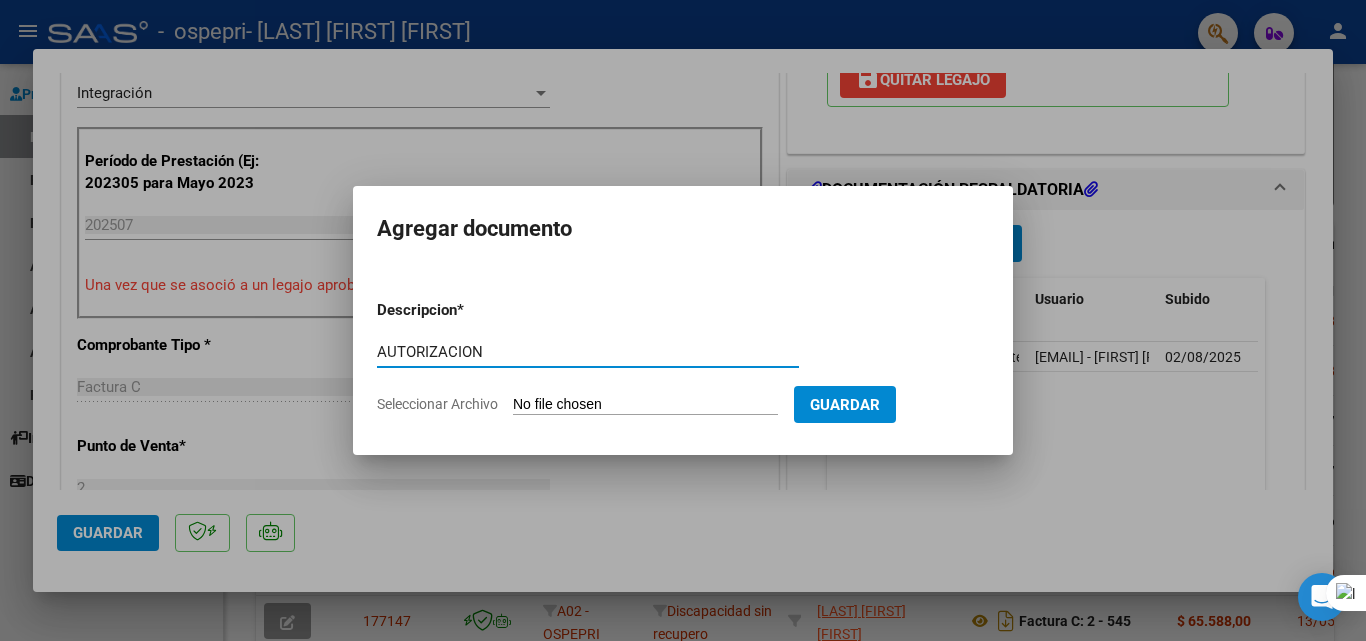 type on "AUTORIZACION" 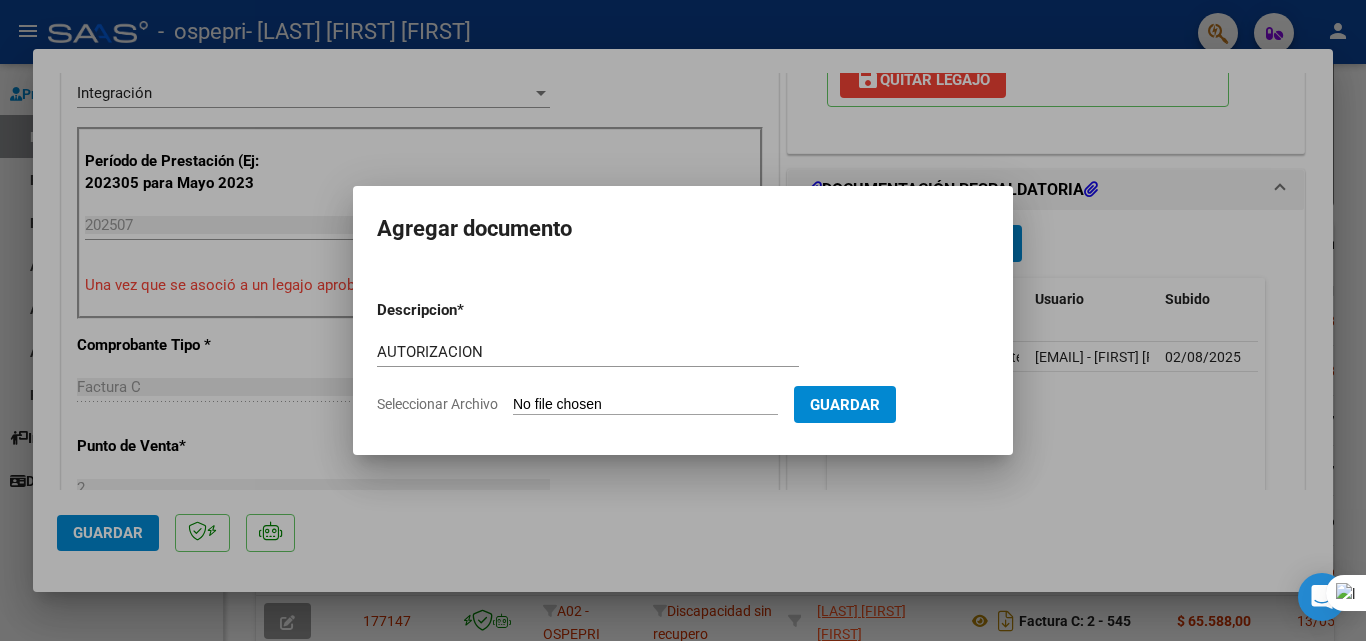 click on "Seleccionar Archivo" at bounding box center (645, 405) 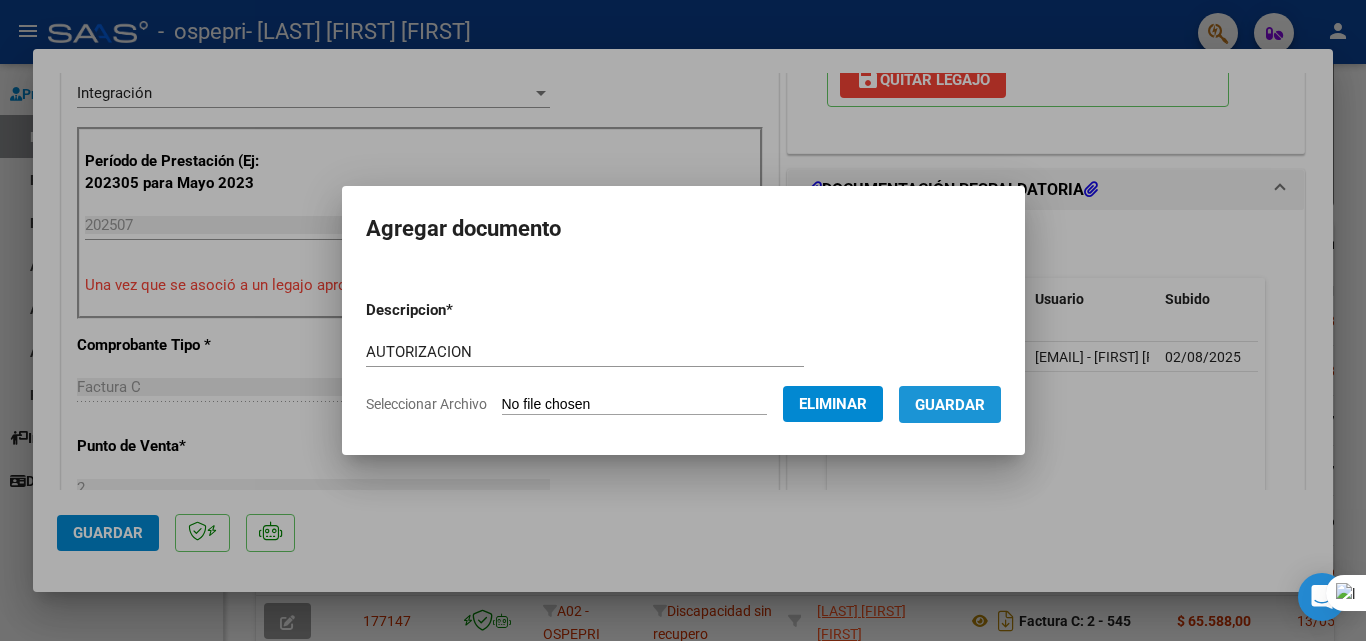 click on "Guardar" at bounding box center (950, 405) 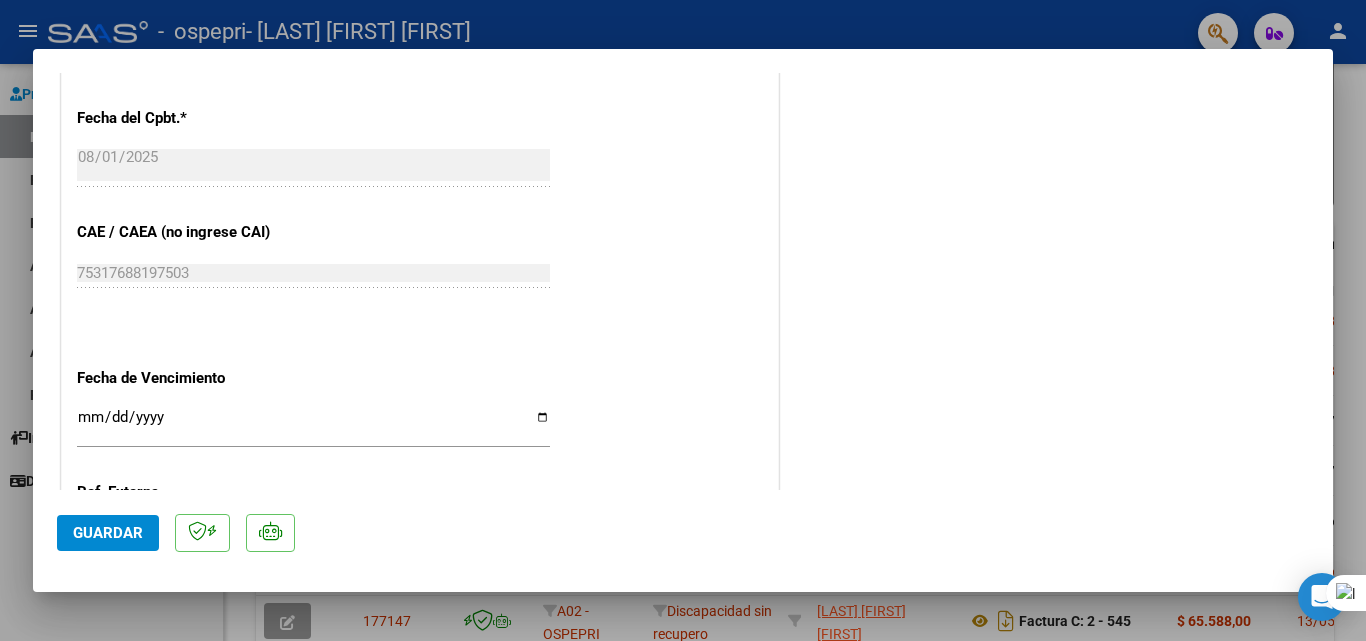 scroll, scrollTop: 1119, scrollLeft: 0, axis: vertical 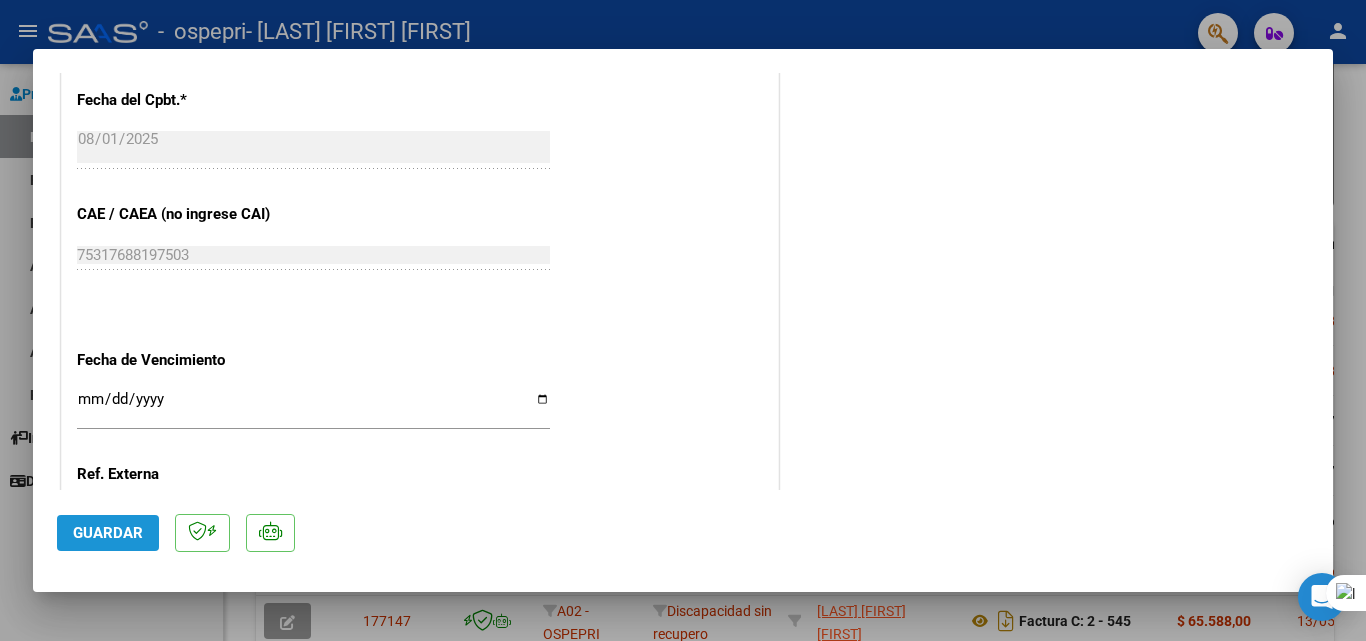 click on "Guardar" 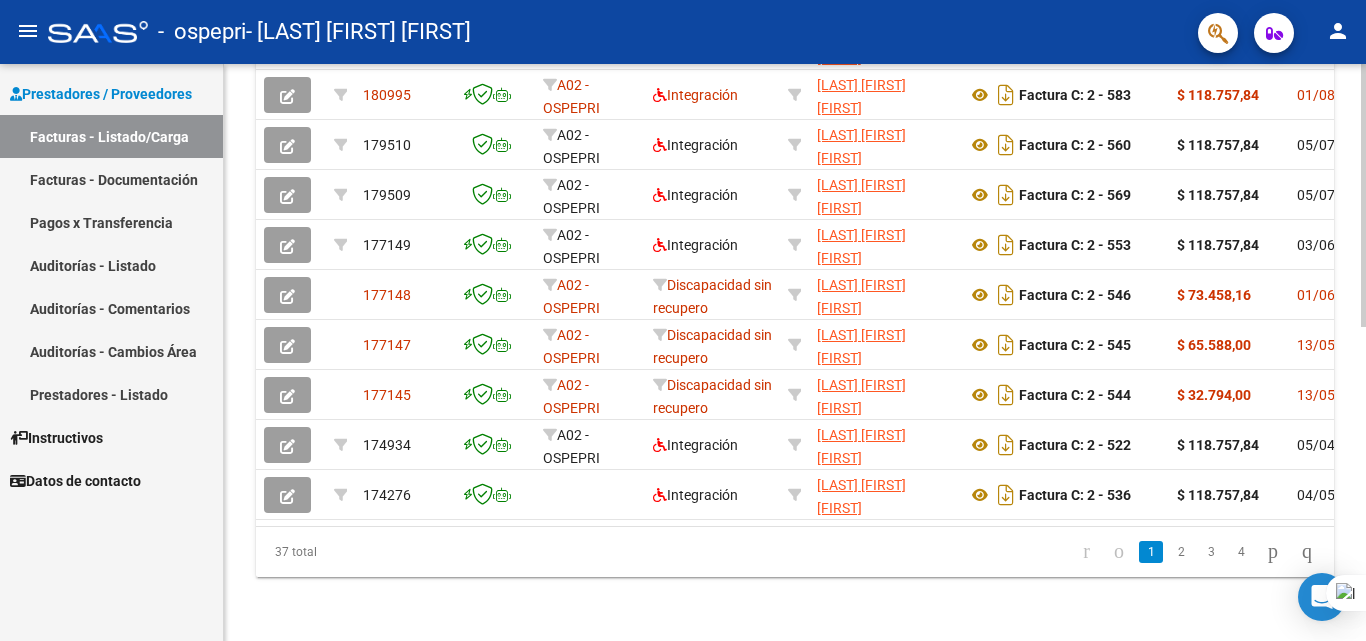 scroll, scrollTop: 691, scrollLeft: 0, axis: vertical 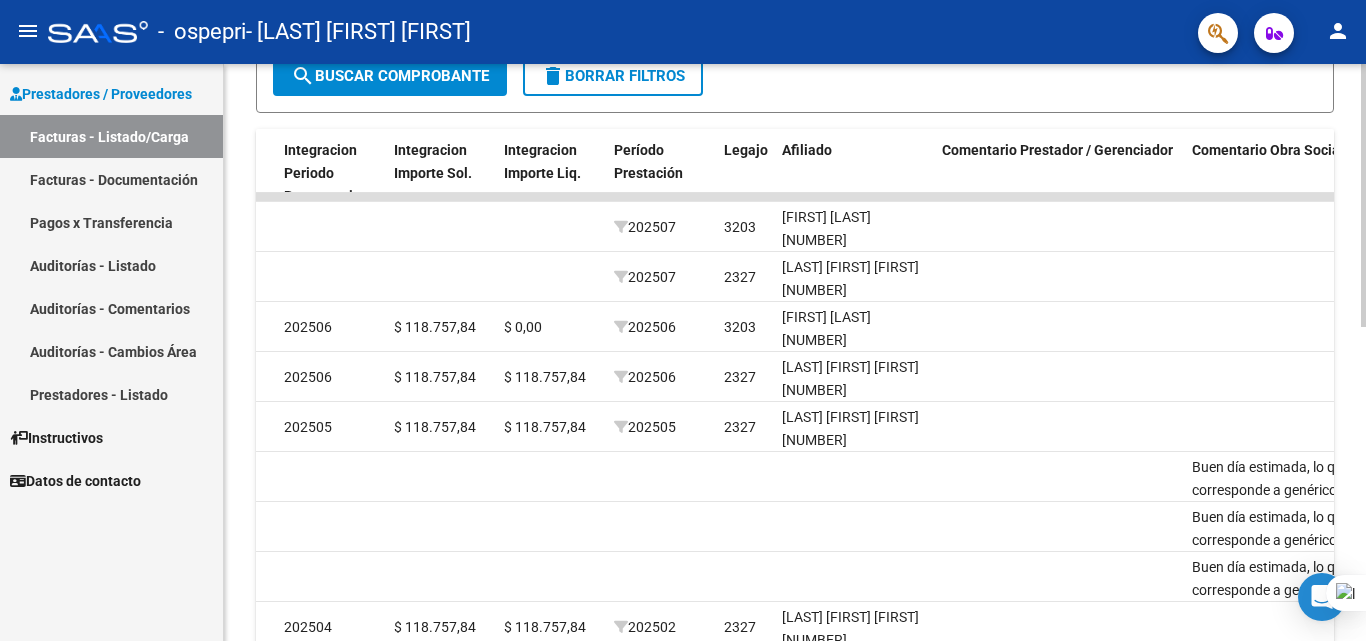click on "Video tutorial   PRESTADORES -> Listado de CPBTs Emitidos por Prestadores / Proveedores (alt+q)   Cargar Comprobante
cloud_download  CSV  cloud_download  EXCEL  cloud_download  Estandar   Descarga Masiva
Filtros Id Area Area Todos Confirmado   Mostrar totalizadores   FILTROS DEL COMPROBANTE  Comprobante Tipo Comprobante Tipo Start date – End date Fec. Comprobante Desde / Hasta Días Emisión Desde(cant. días) Días Emisión Hasta(cant. días) CUIT / Razón Social Pto. Venta Nro. Comprobante Código SSS CAE Válido CAE Válido Todos Cargado Módulo Hosp. Todos Tiene facturacion Apócrifa Hospital Refes  FILTROS DE INTEGRACION  Período De Prestación Campos del Archivo de Rendición Devuelto x SSS (dr_envio) Todos Rendido x SSS (dr_envio) Tipo de Registro Tipo de Registro Período Presentación Período Presentación Campos del Legajo Asociado (preaprobación) Afiliado Legajo (cuil/nombre) Todos Solo facturas preaprobadas  MAS FILTROS  Todos Con Doc. Respaldatoria Todos Con Trazabilidad Todos – – 3" 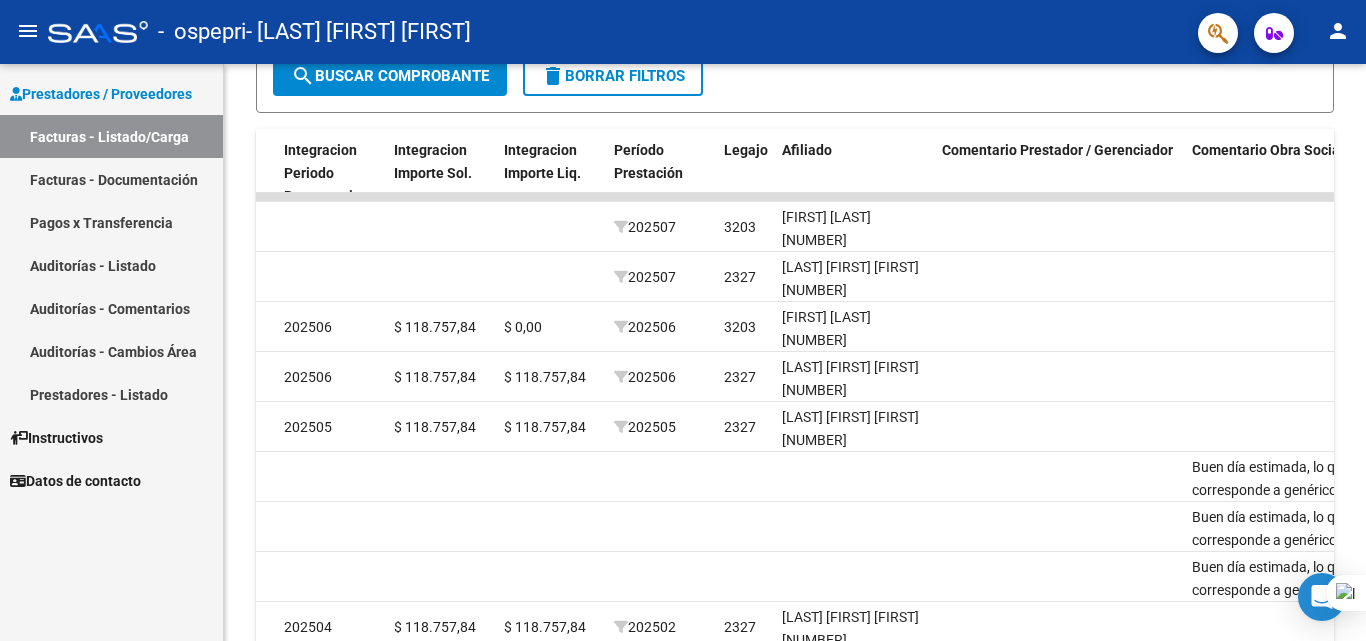 drag, startPoint x: 1365, startPoint y: 305, endPoint x: 1365, endPoint y: 236, distance: 69 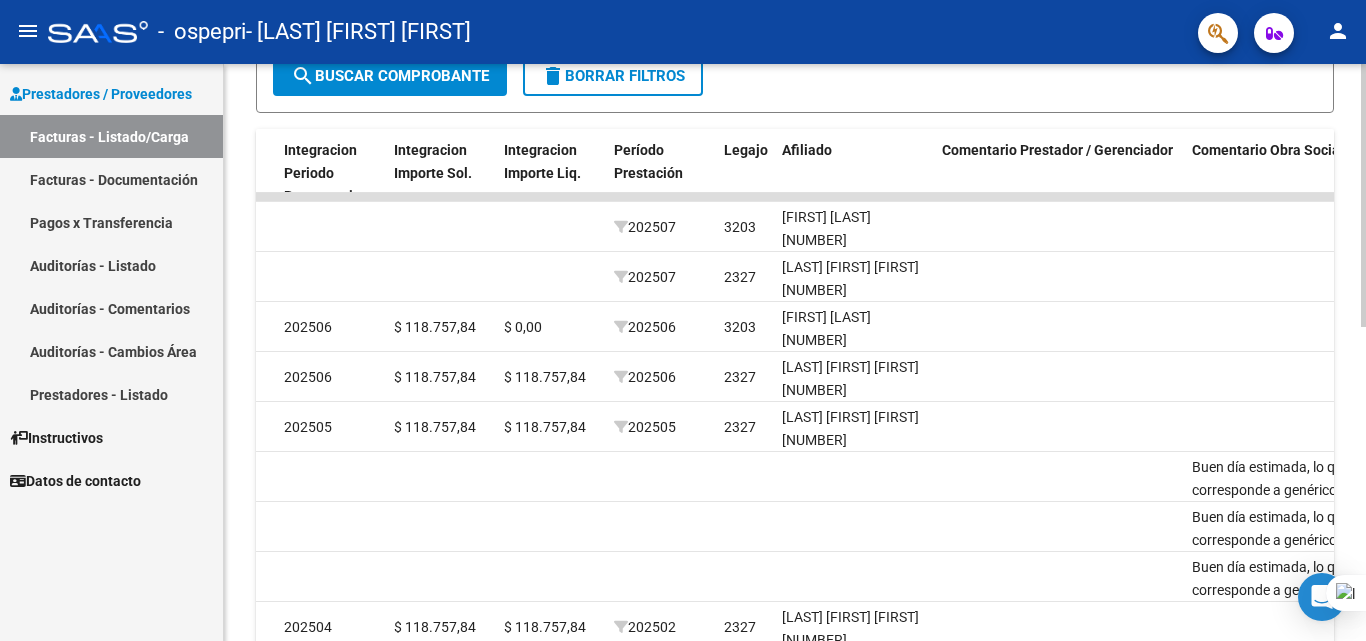 drag, startPoint x: 1360, startPoint y: 423, endPoint x: 1362, endPoint y: 464, distance: 41.04875 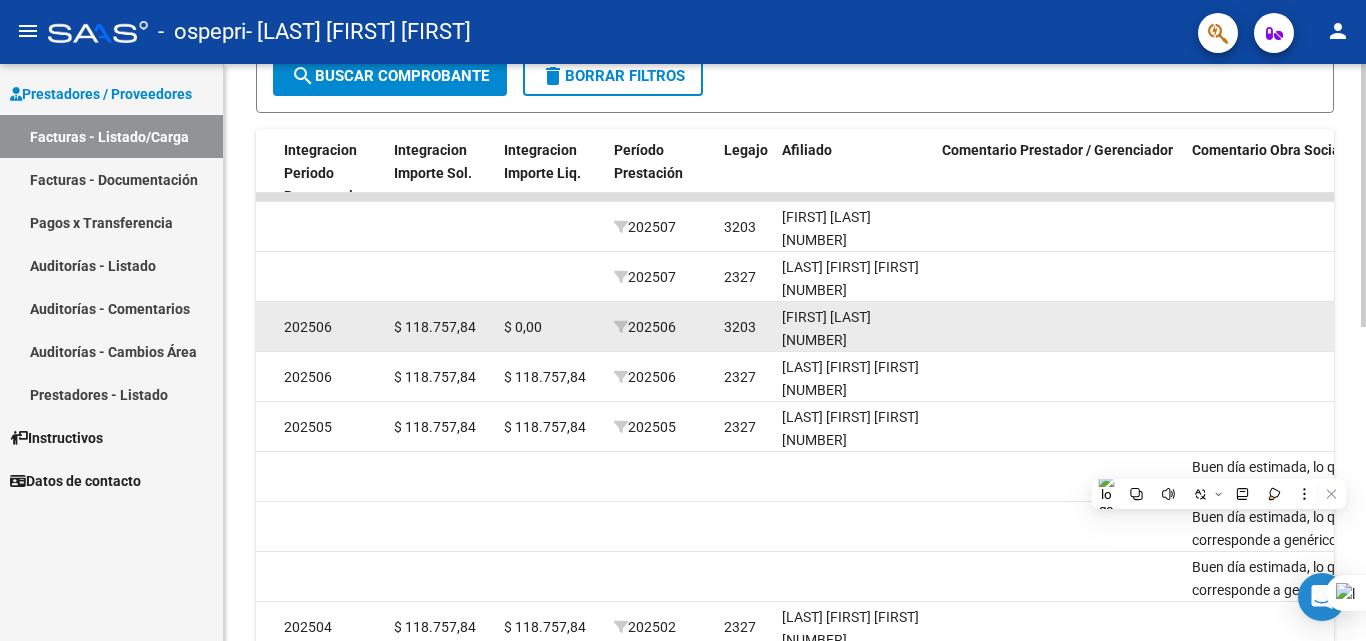 click on "$ 0,00" 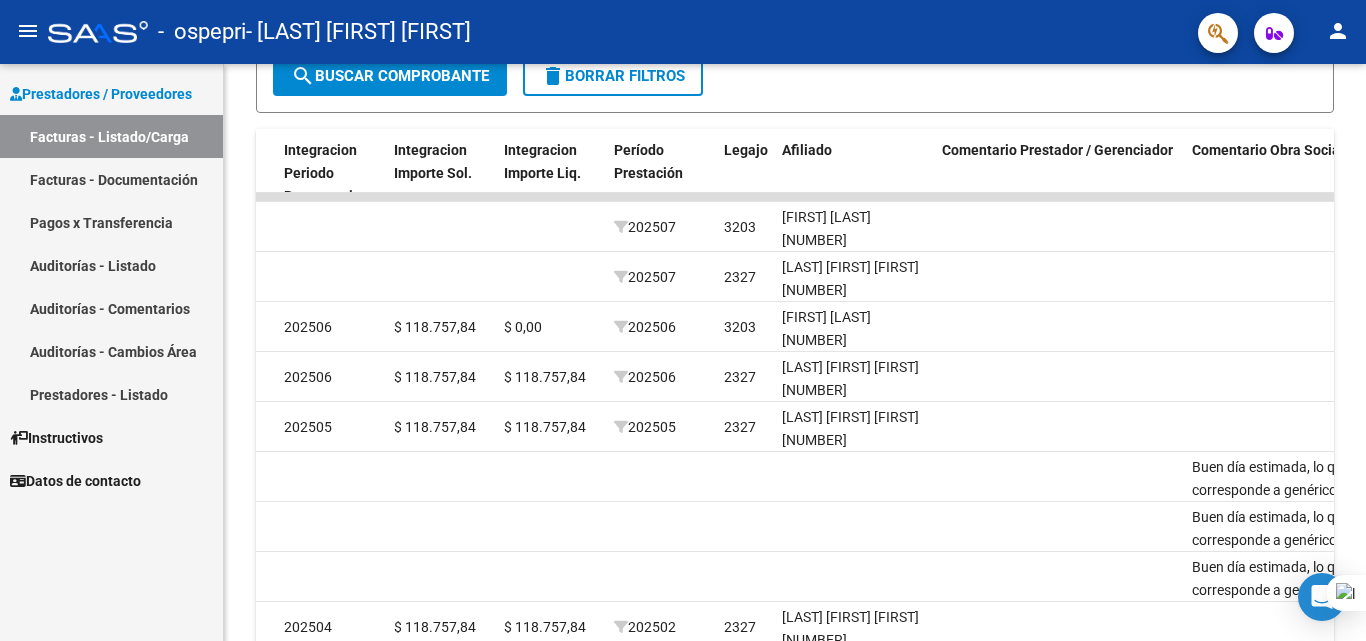 drag, startPoint x: 1365, startPoint y: 325, endPoint x: 1365, endPoint y: 393, distance: 68 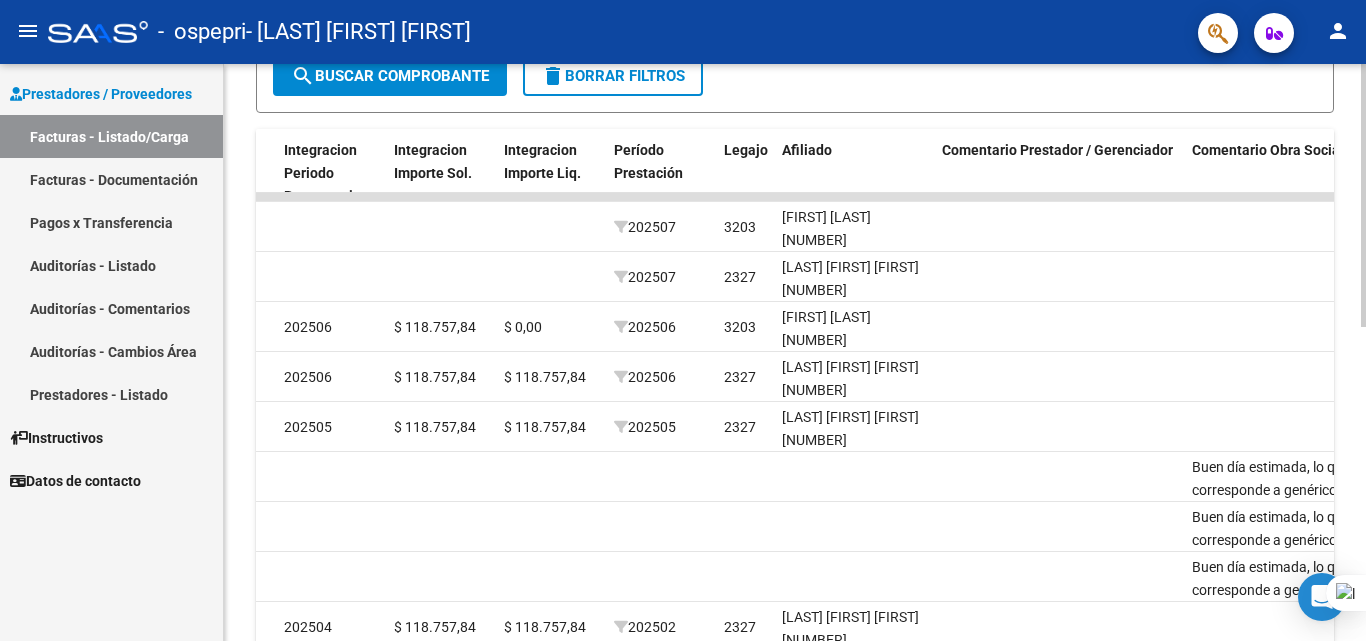 drag, startPoint x: 1360, startPoint y: 407, endPoint x: 1360, endPoint y: 488, distance: 81 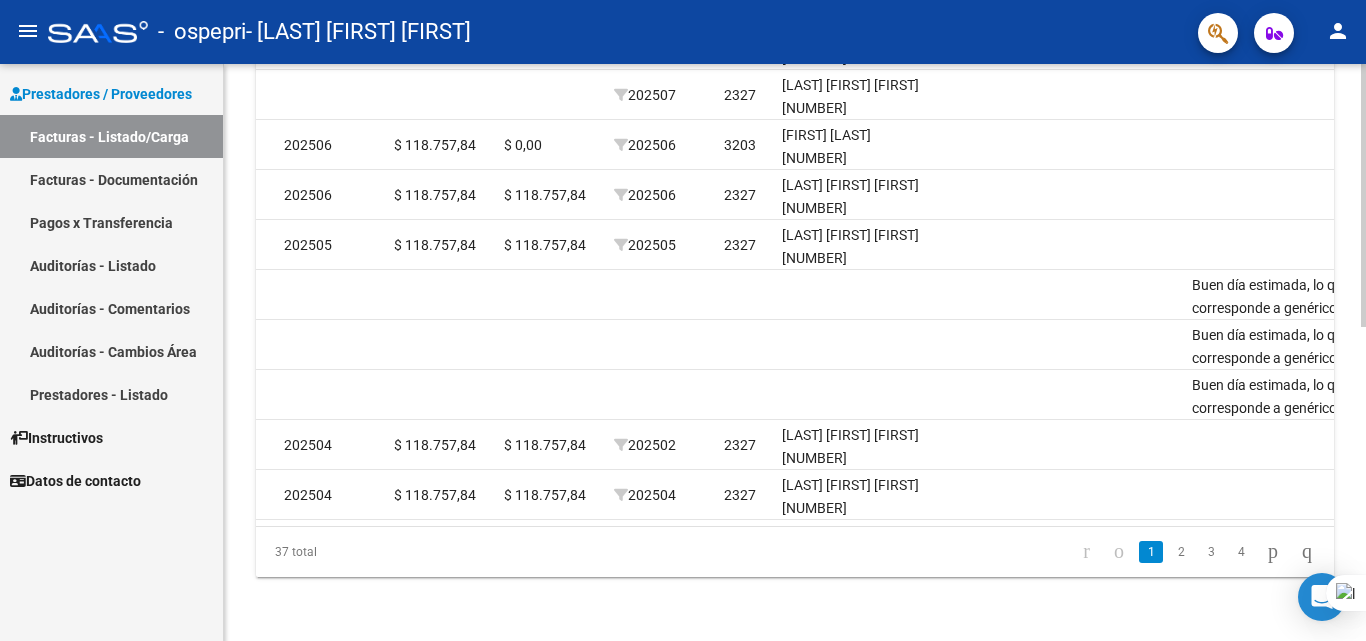 click 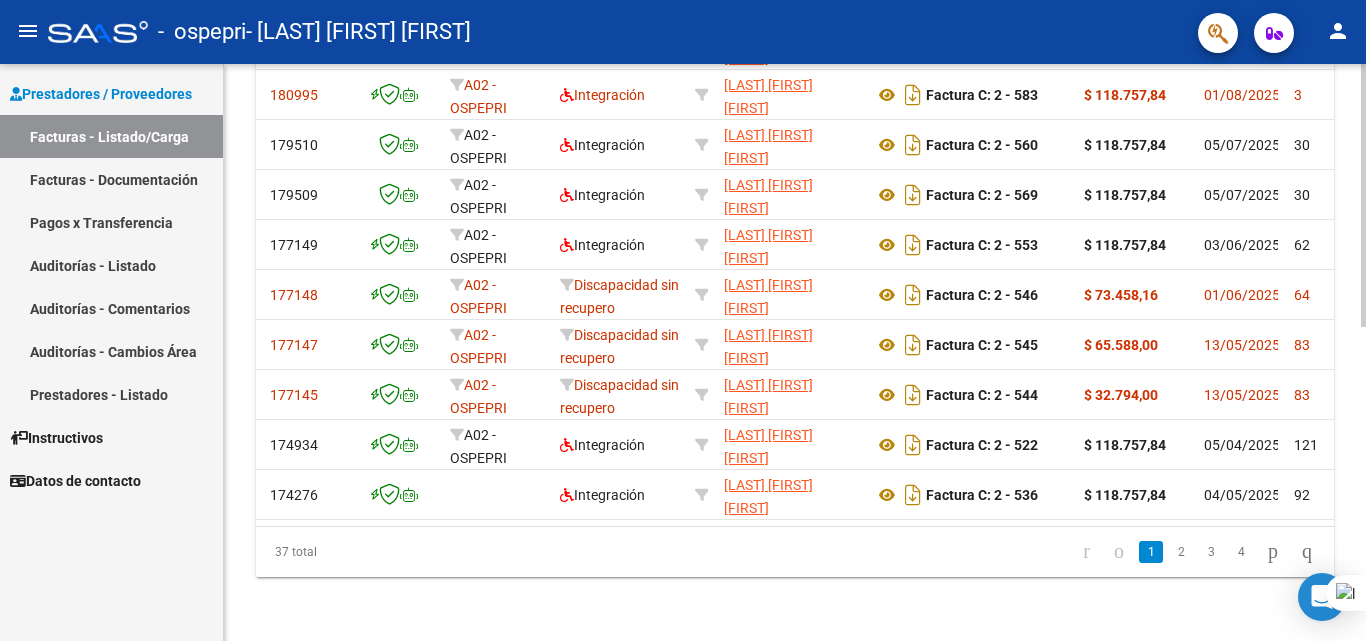 scroll, scrollTop: 0, scrollLeft: 0, axis: both 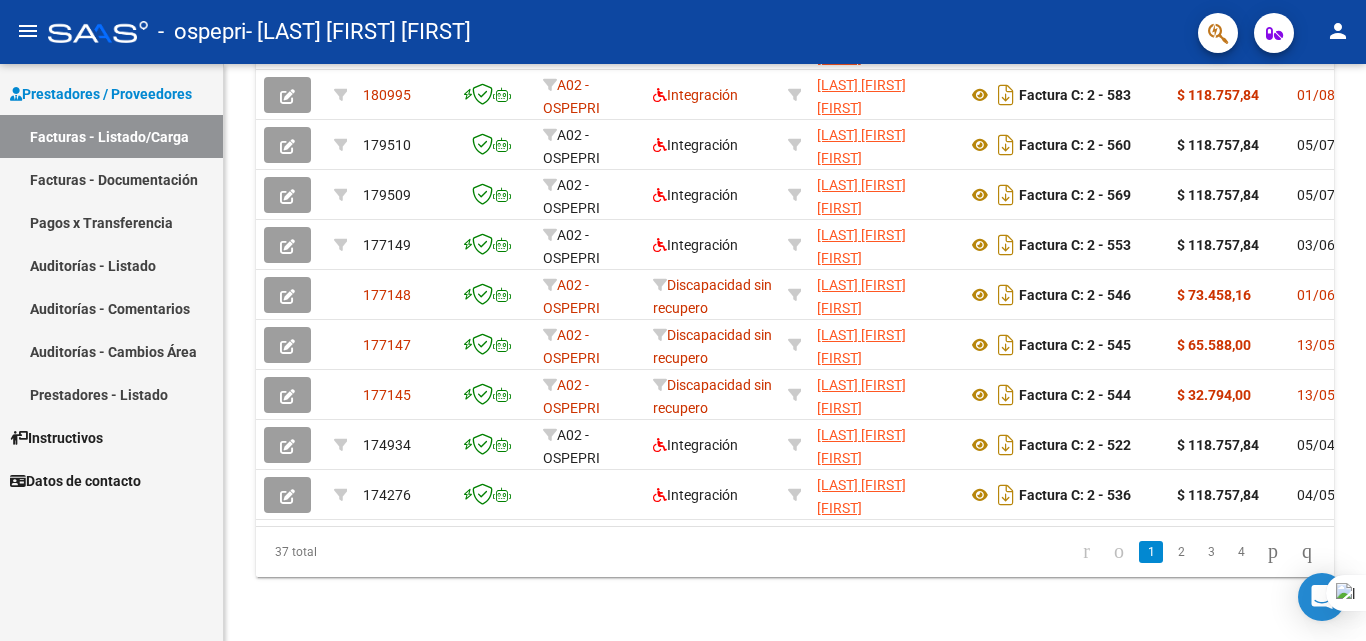 drag, startPoint x: 1365, startPoint y: 490, endPoint x: 1365, endPoint y: 404, distance: 86 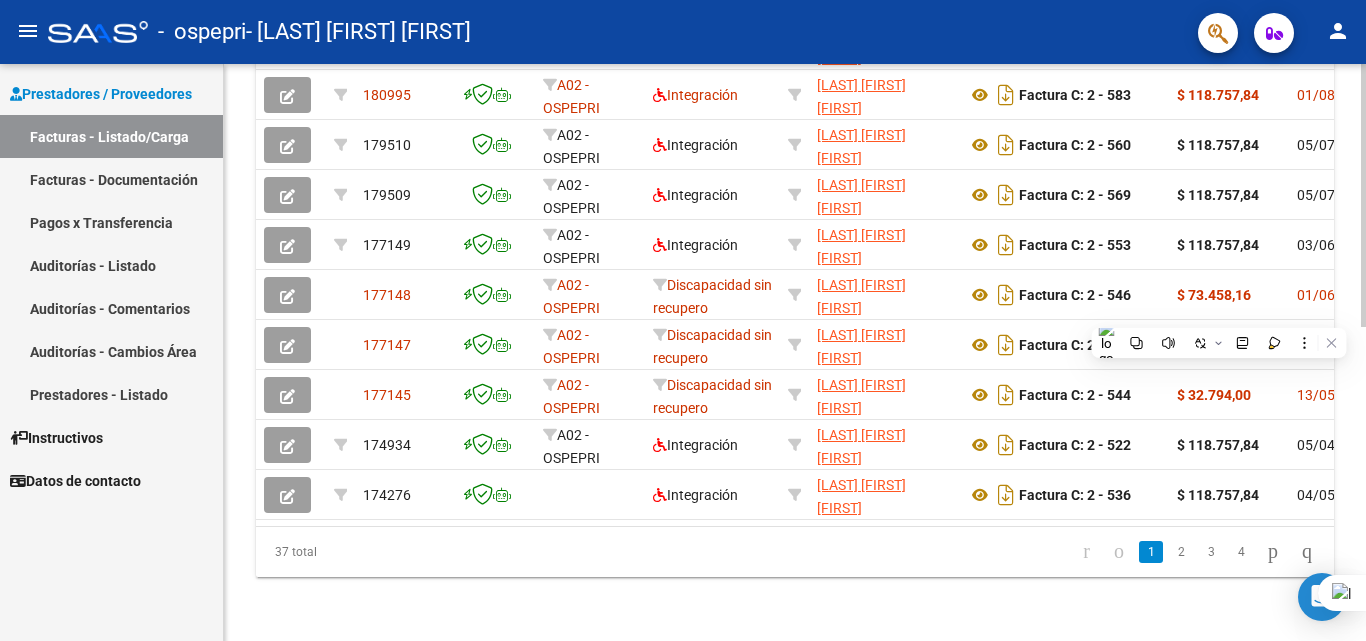 drag, startPoint x: 1365, startPoint y: 389, endPoint x: 1361, endPoint y: 232, distance: 157.05095 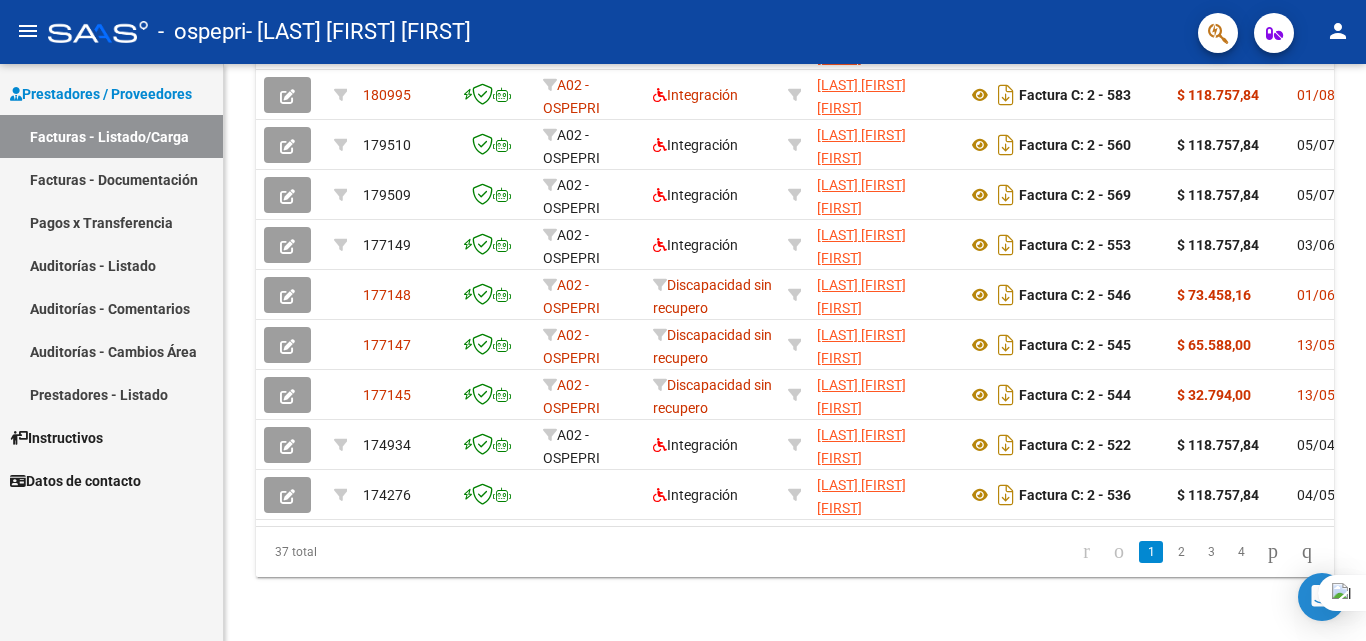 click on "Arrastra aquí para enviar a Sider Hola, ¿En qué puedo ayudarte hoy? Chat en Pantalla Completa Deep Research Mis Destacados AI Slides Deja de generar                                                   Sider Fusion No plugins Texto de su selección [NUMBER] total
[NUMBER] Explica esto Traducir Resumir Mejorar la escritura Corregir ortografía y gramática Responde esta pregunta Explicar códigos Buscar elementos de acción acortar hacer más largo simplificar el lenguaje Cambiar tono Lluvia de ideas sobre… Describir… Entrada en el blog… Pensar (R1) Buscar Presione  Enter  para enviar   28 Actualización con 35% de DESCUENTO Charlar Grabar Escribir Más" at bounding box center [1365, 320] 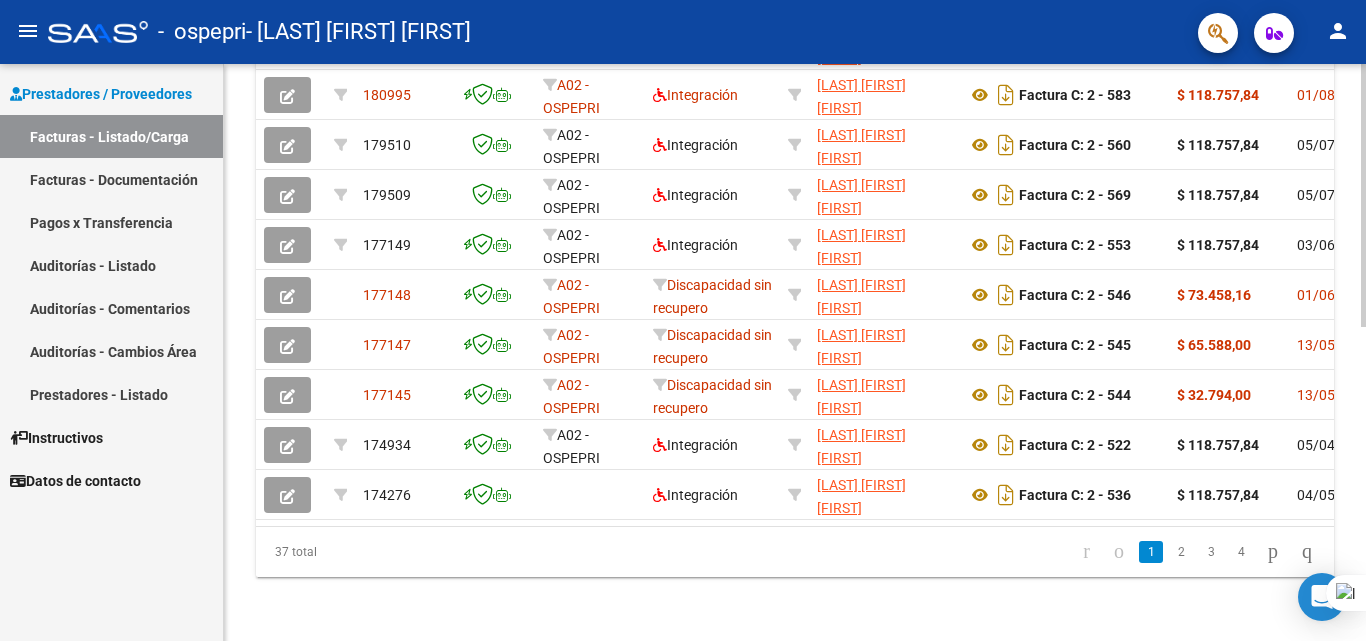click on "Video tutorial   PRESTADORES -> Listado de CPBTs Emitidos por Prestadores / Proveedores (alt+q)   Cargar Comprobante
cloud_download  CSV  cloud_download  EXCEL  cloud_download  Estandar   Descarga Masiva
Filtros Id Area Area Todos Confirmado   Mostrar totalizadores   FILTROS DEL COMPROBANTE  Comprobante Tipo Comprobante Tipo Start date – End date Fec. Comprobante Desde / Hasta Días Emisión Desde(cant. días) Días Emisión Hasta(cant. días) CUIT / Razón Social Pto. Venta Nro. Comprobante Código SSS CAE Válido CAE Válido Todos Cargado Módulo Hosp. Todos Tiene facturacion Apócrifa Hospital Refes  FILTROS DE INTEGRACION  Período De Prestación Campos del Archivo de Rendición Devuelto x SSS (dr_envio) Todos Rendido x SSS (dr_envio) Tipo de Registro Tipo de Registro Período Presentación Período Presentación Campos del Legajo Asociado (preaprobación) Afiliado Legajo (cuil/nombre) Todos Solo facturas preaprobadas  MAS FILTROS  Todos Con Doc. Respaldatoria Todos Con Trazabilidad Todos – – 3" 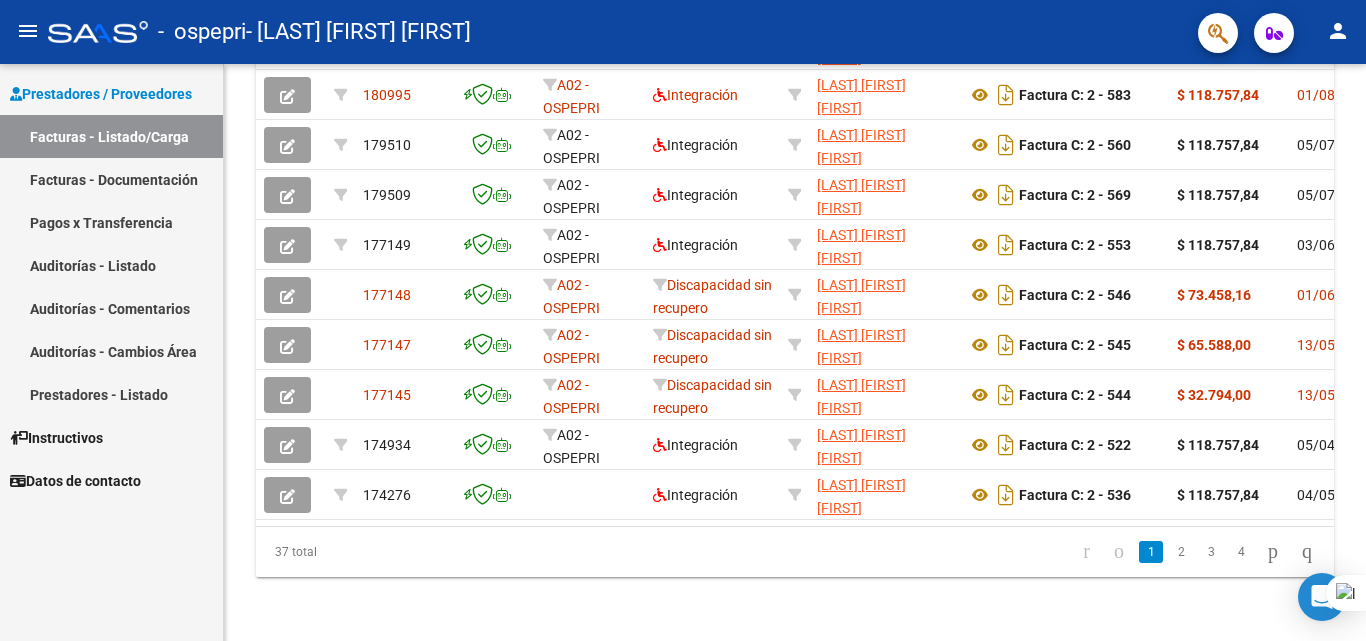 drag, startPoint x: 1365, startPoint y: 396, endPoint x: 1365, endPoint y: 267, distance: 129 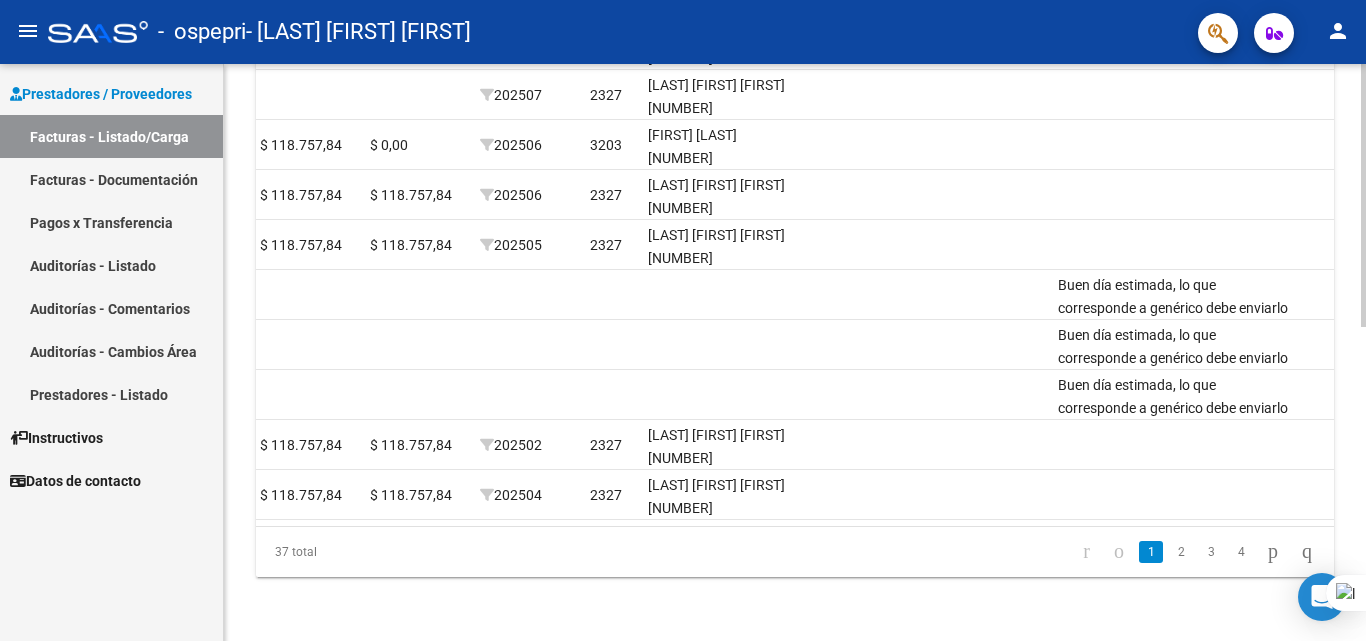 scroll, scrollTop: 0, scrollLeft: 2240, axis: horizontal 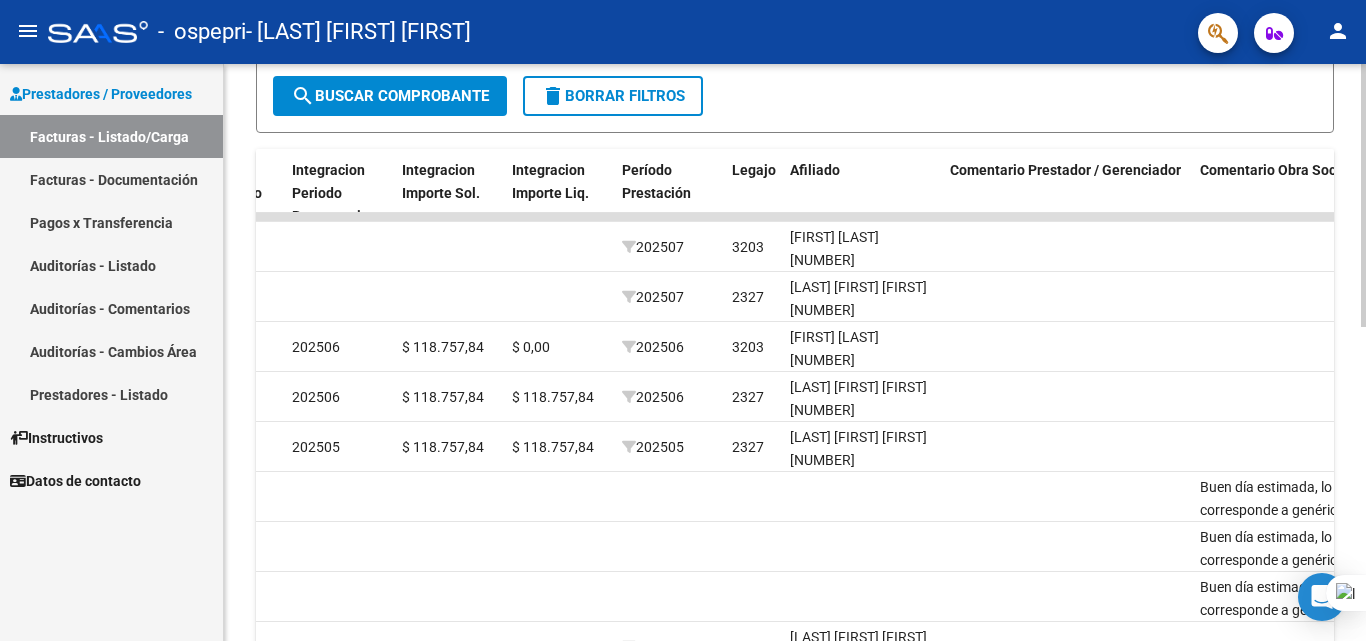 click on "menu -   ospepri   - [LAST] [FIRST] [FIRST] person    Prestadores / Proveedores Facturas - Listado/Carga Facturas - Documentación Pagos x Transferencia Auditorías - Listado Auditorías - Comentarios Auditorías - Cambios Área Prestadores - Listado    Instructivos    Datos de contacto  Video tutorial   PRESTADORES -> Listado de CPBTs Emitidos por Prestadores / Proveedores (alt+q)   Cargar Comprobante
cloud_download  CSV  cloud_download  EXCEL  cloud_download  Estandar   Descarga Masiva
Filtros Id Area Area Todos Confirmado   Mostrar totalizadores   FILTROS DEL COMPROBANTE  Comprobante Tipo Comprobante Tipo Start date – End date Fec. Comprobante Desde / Hasta Días Emisión Desde(cant. días) Días Emisión Hasta(cant. días) CUIT / Razón Social Pto. Venta Nro. Comprobante Código SSS CAE Válido CAE Válido Todos Cargado Módulo Hosp. Todos Tiene facturacion Apócrifa Hospital Refes  FILTROS DE INTEGRACION  Período De Prestación Todos Rendido x SSS (dr_envio) Tipo de Registro Todos" at bounding box center [683, 320] 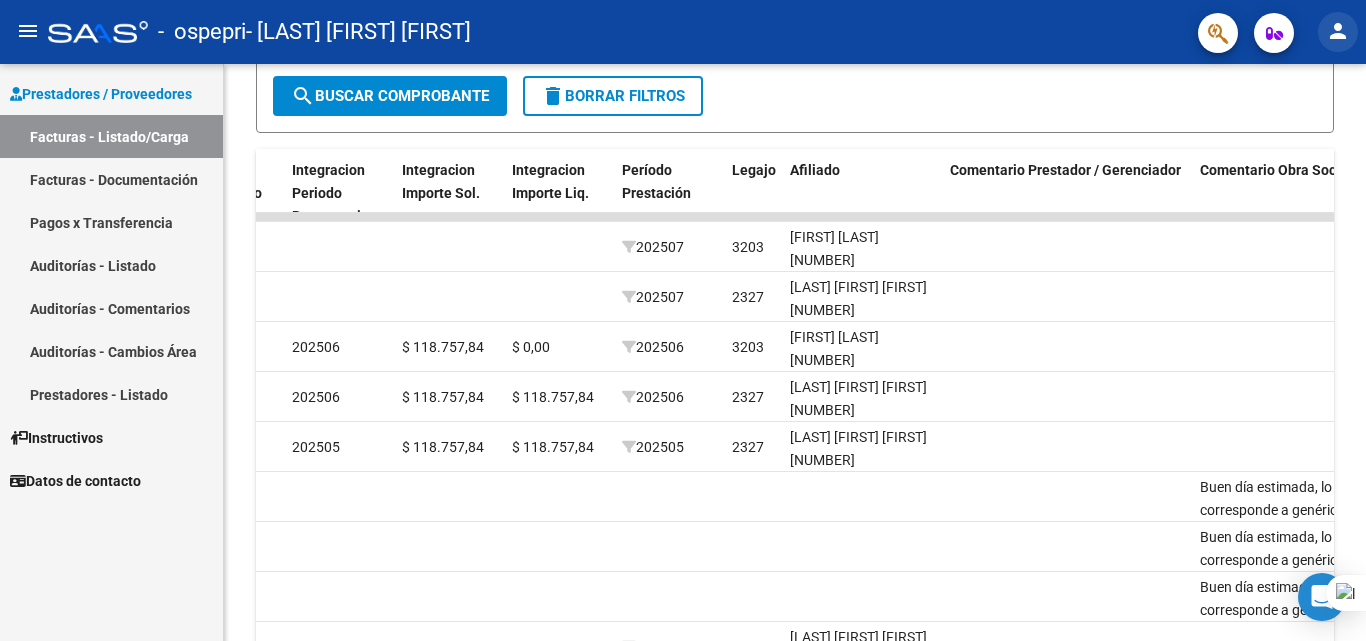 click on "person" 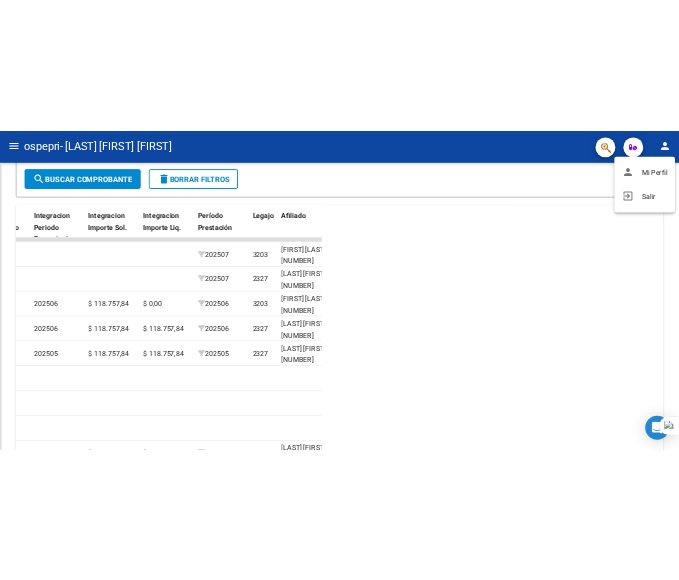 scroll, scrollTop: 602, scrollLeft: 0, axis: vertical 